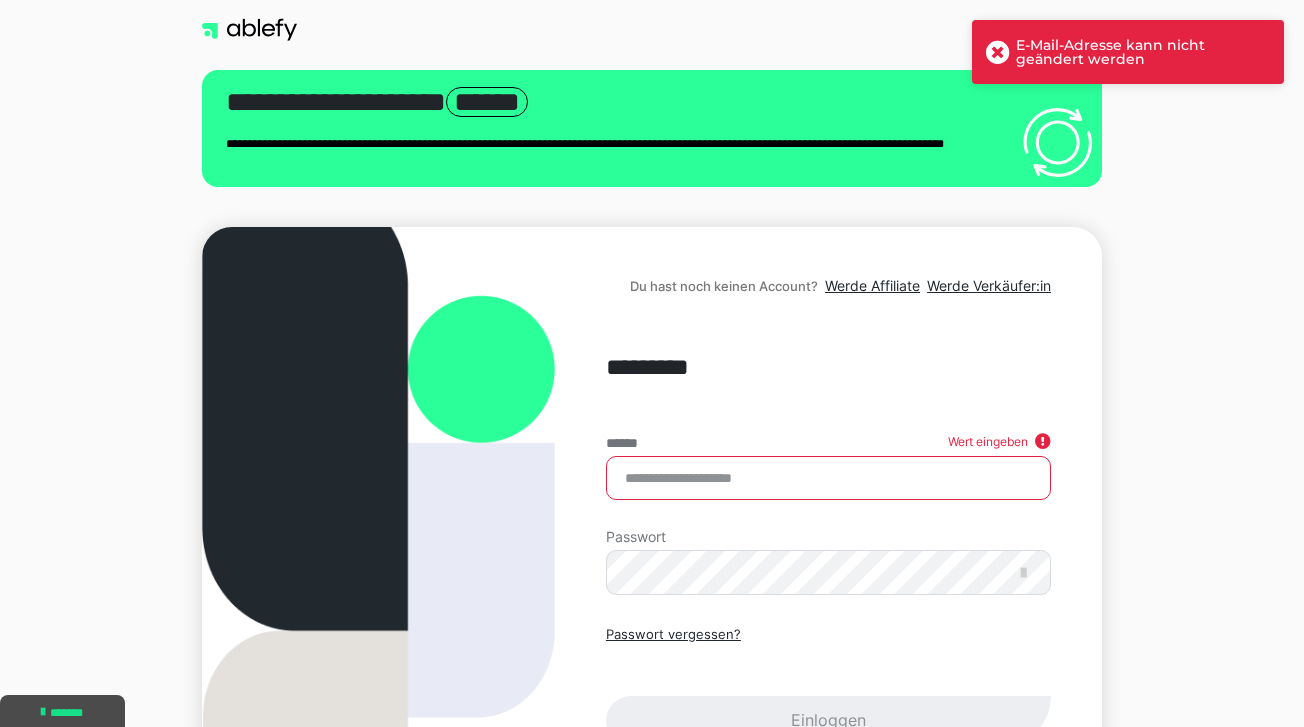 scroll, scrollTop: 0, scrollLeft: 0, axis: both 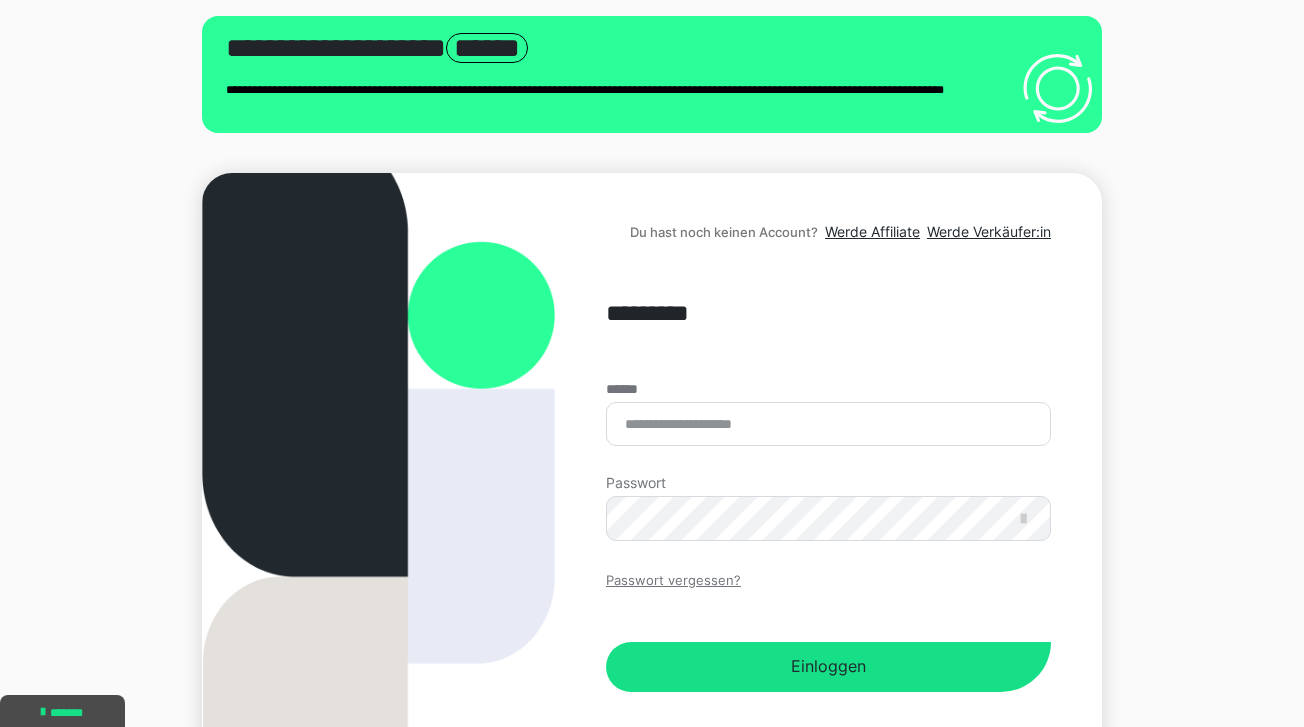 click on "Passwort vergessen?" at bounding box center [673, 581] 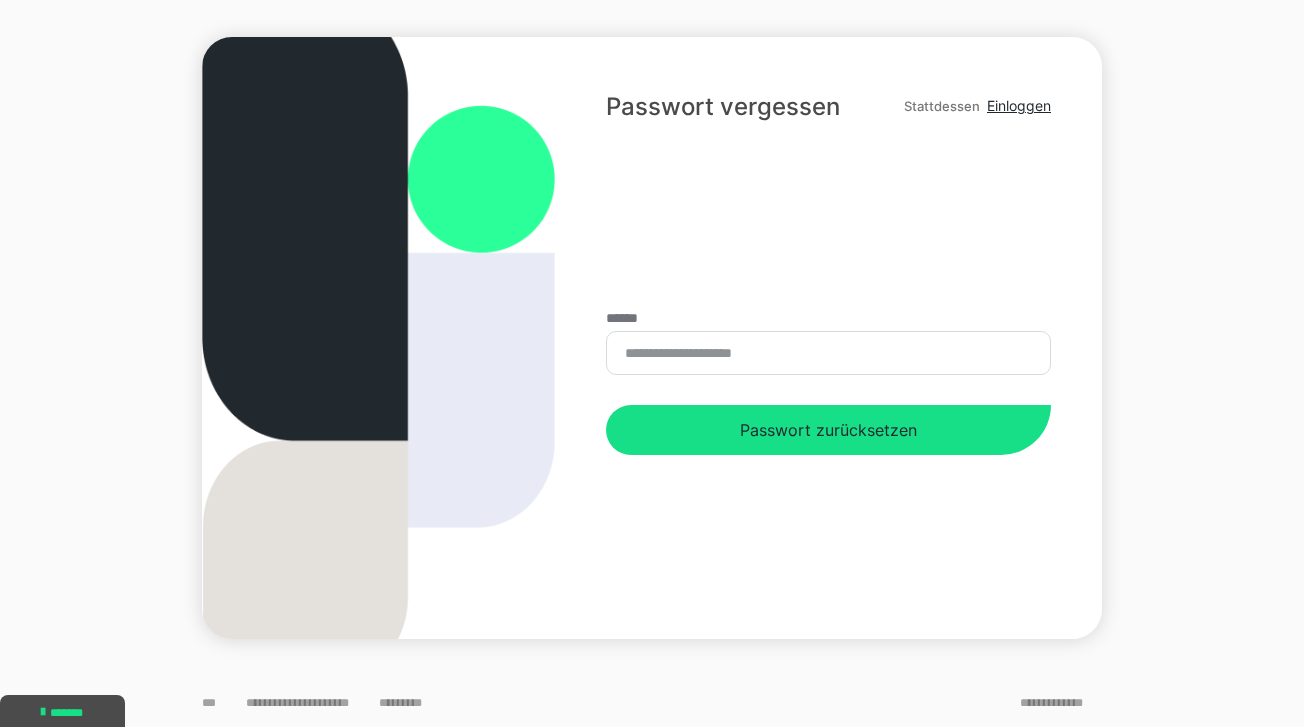 scroll, scrollTop: 32, scrollLeft: 0, axis: vertical 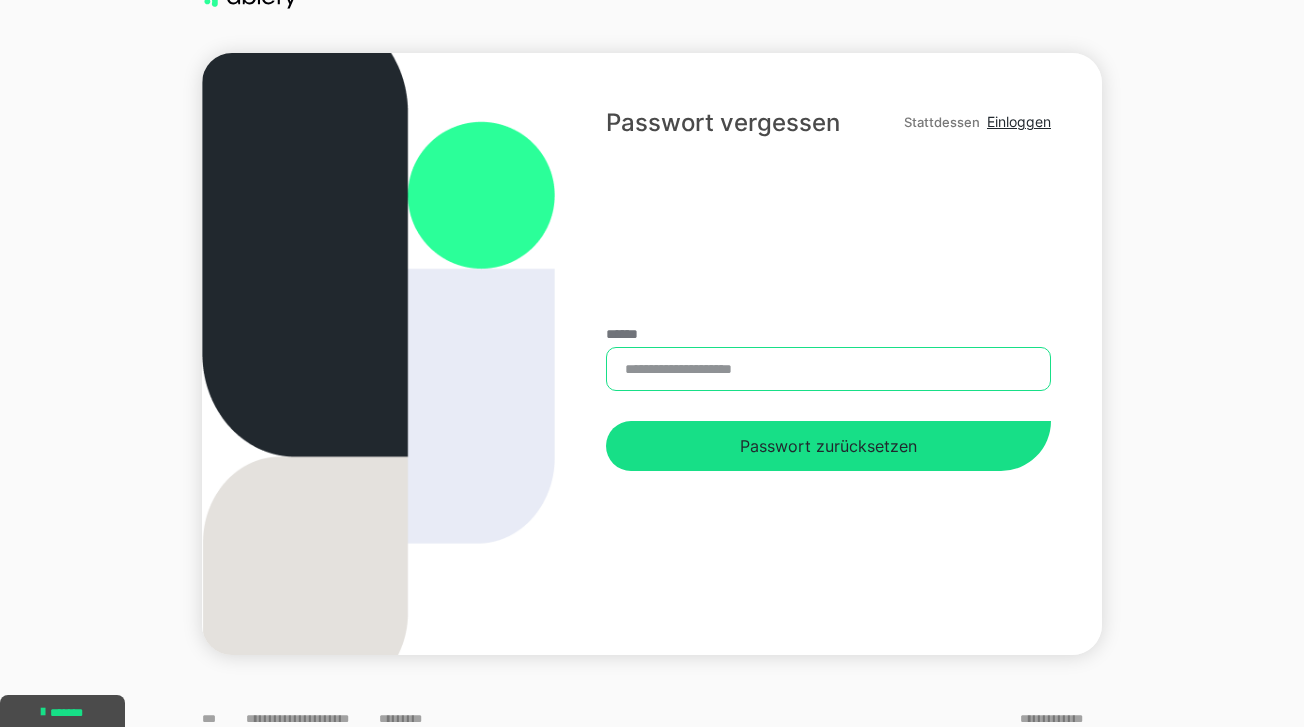 click on "******" at bounding box center (828, 369) 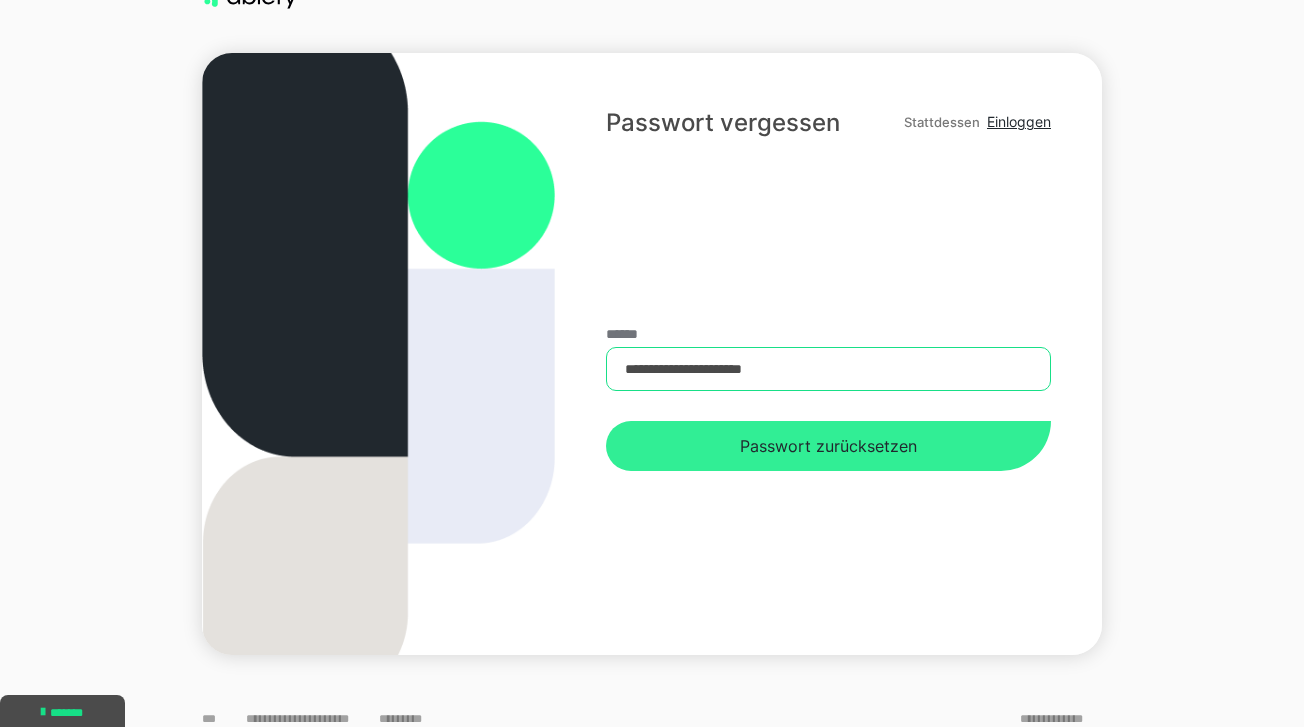 type on "**********" 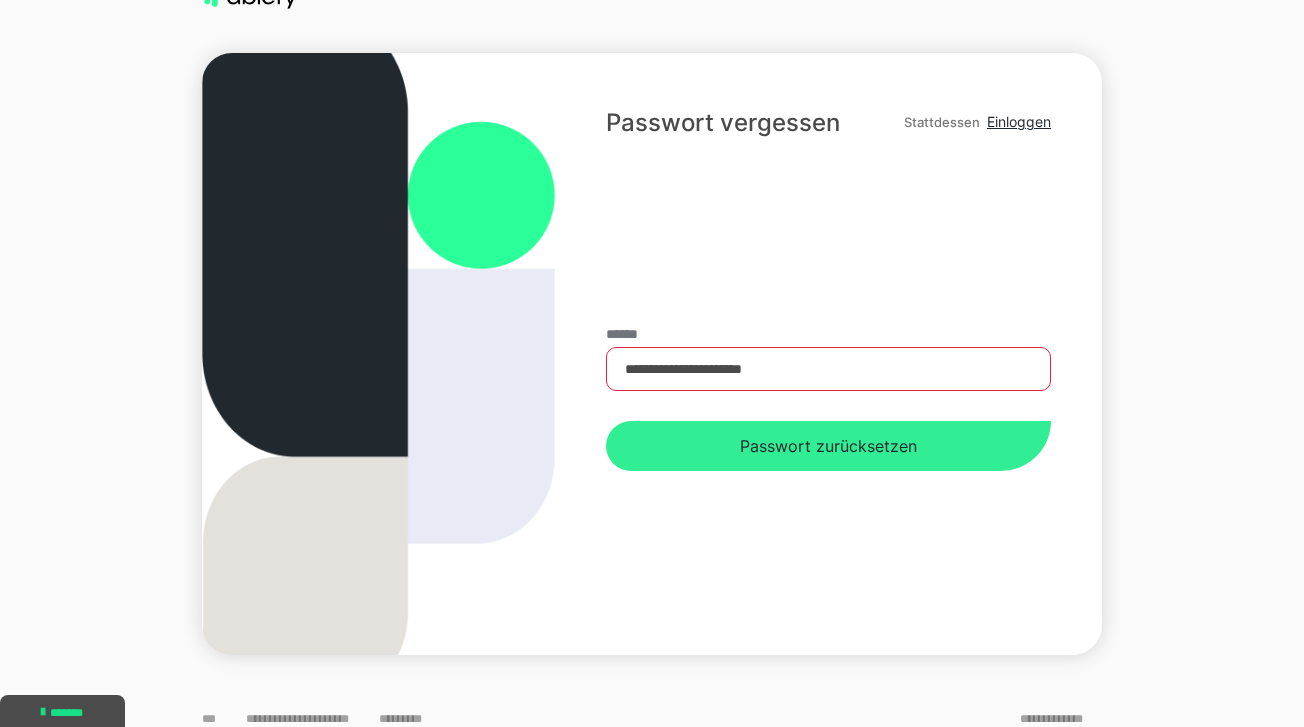 click on "Passwort zurücksetzen" at bounding box center [828, 446] 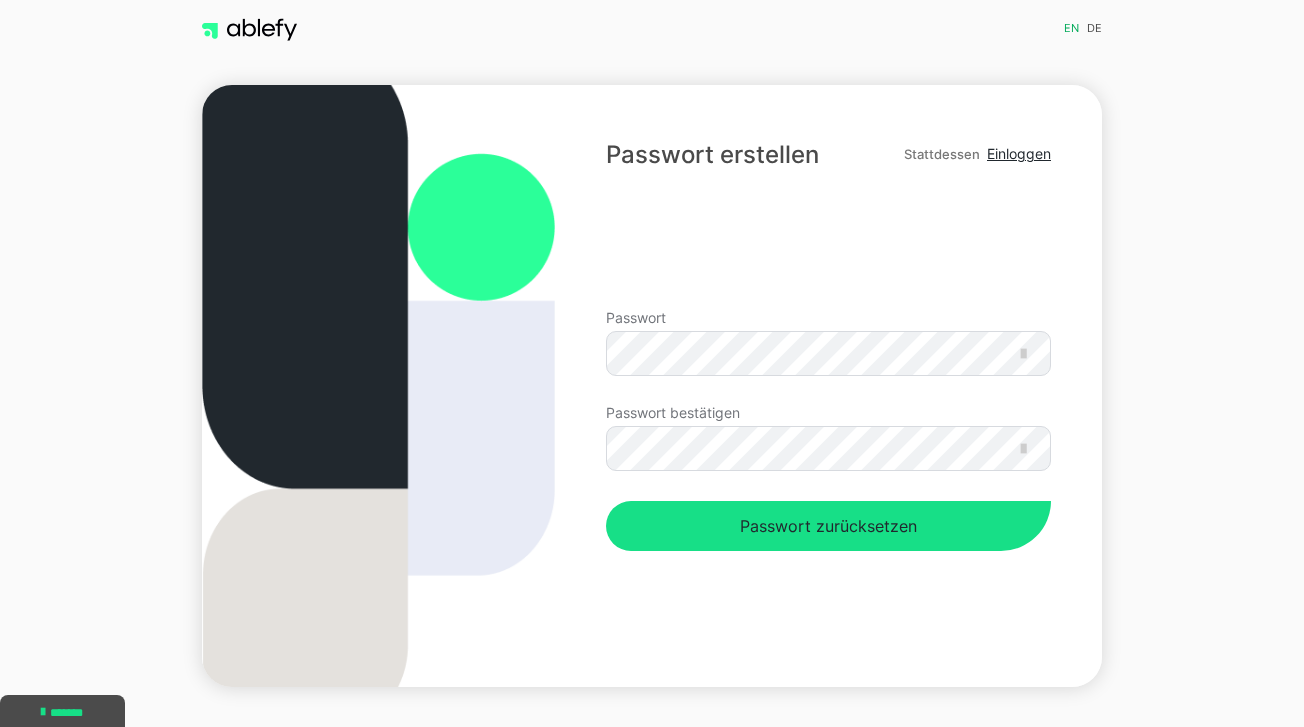 scroll, scrollTop: 0, scrollLeft: 0, axis: both 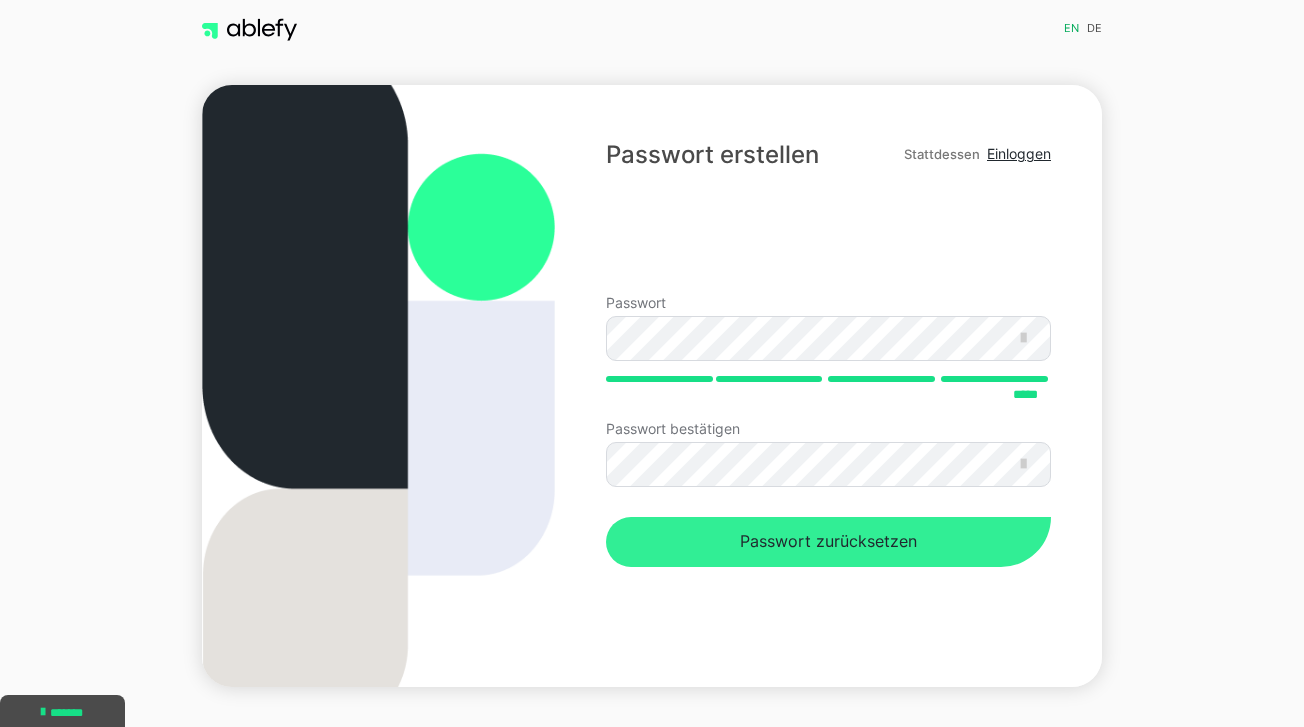 click on "Passwort zurücksetzen" at bounding box center (828, 542) 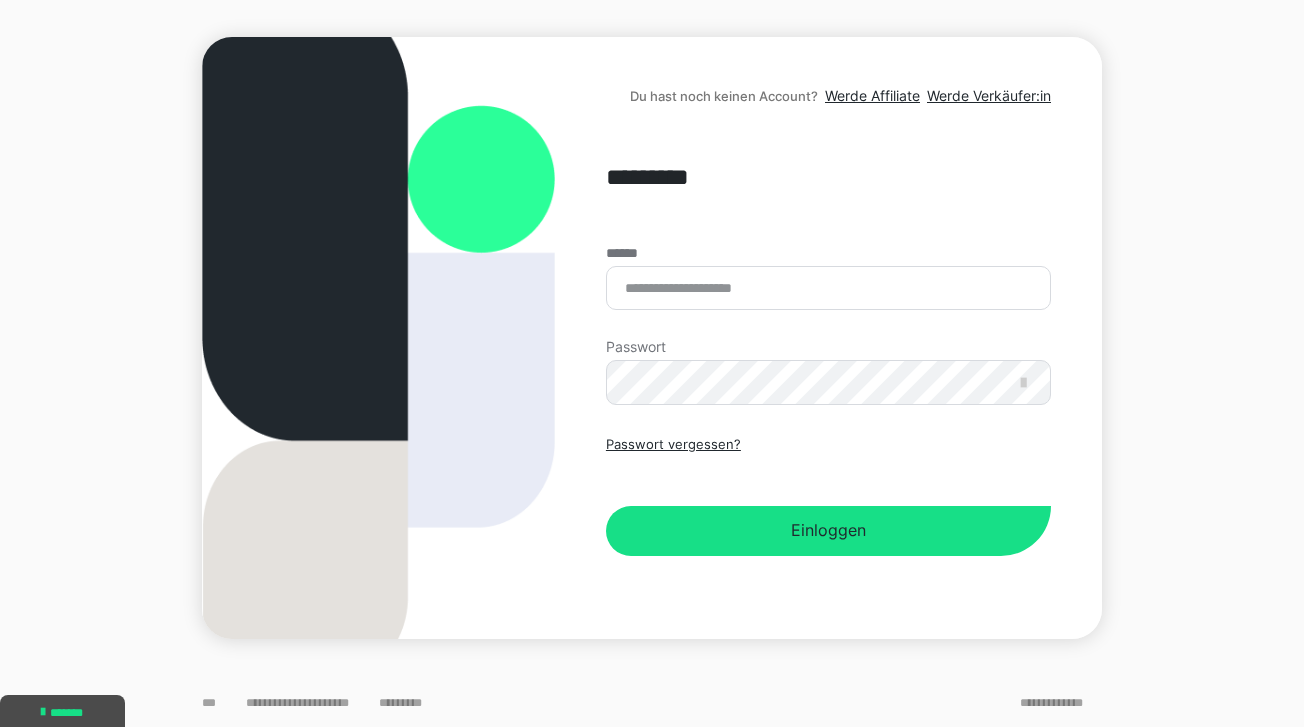 scroll, scrollTop: 190, scrollLeft: 0, axis: vertical 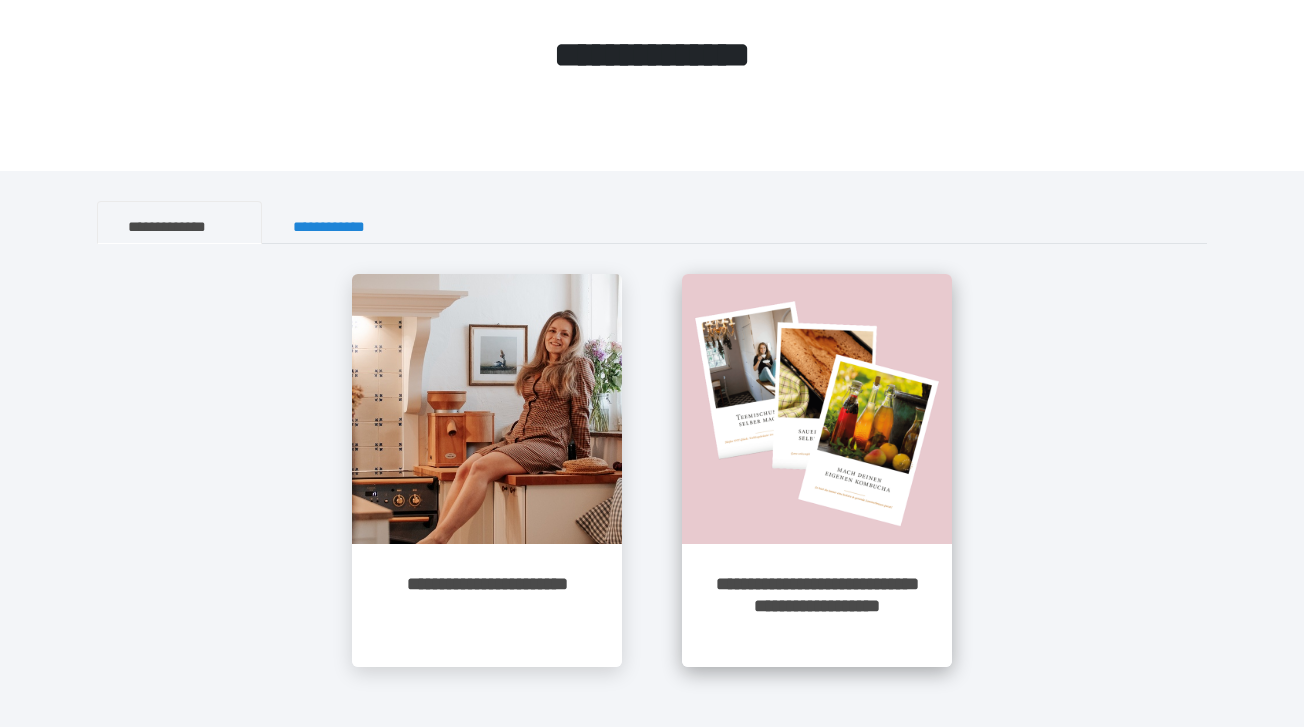 click at bounding box center [817, 409] 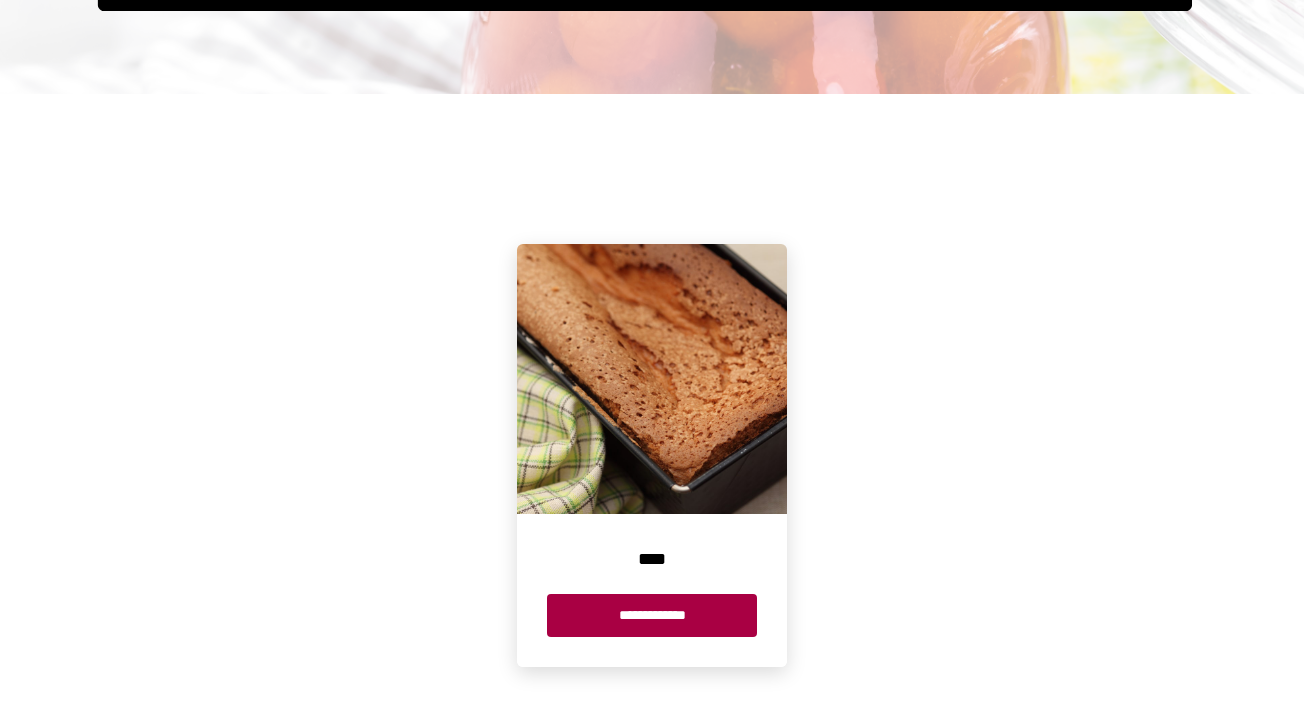 scroll, scrollTop: 335, scrollLeft: 0, axis: vertical 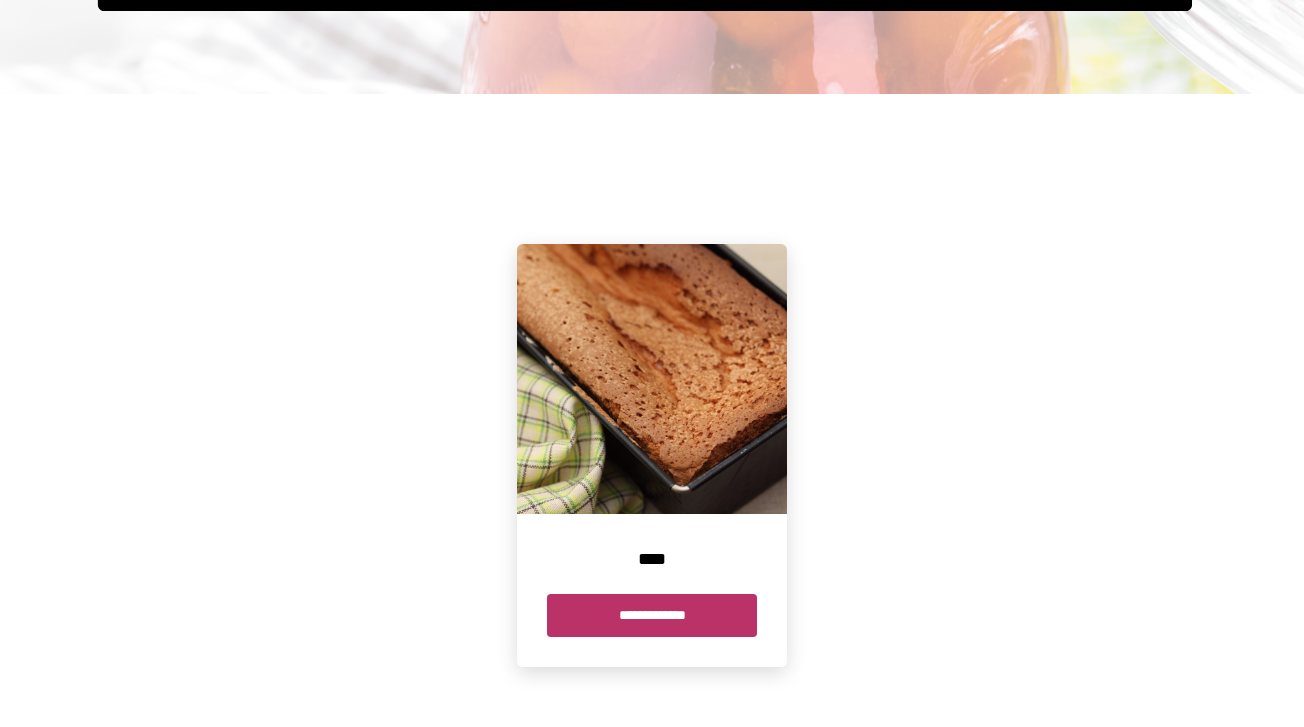 click on "**********" at bounding box center (652, 615) 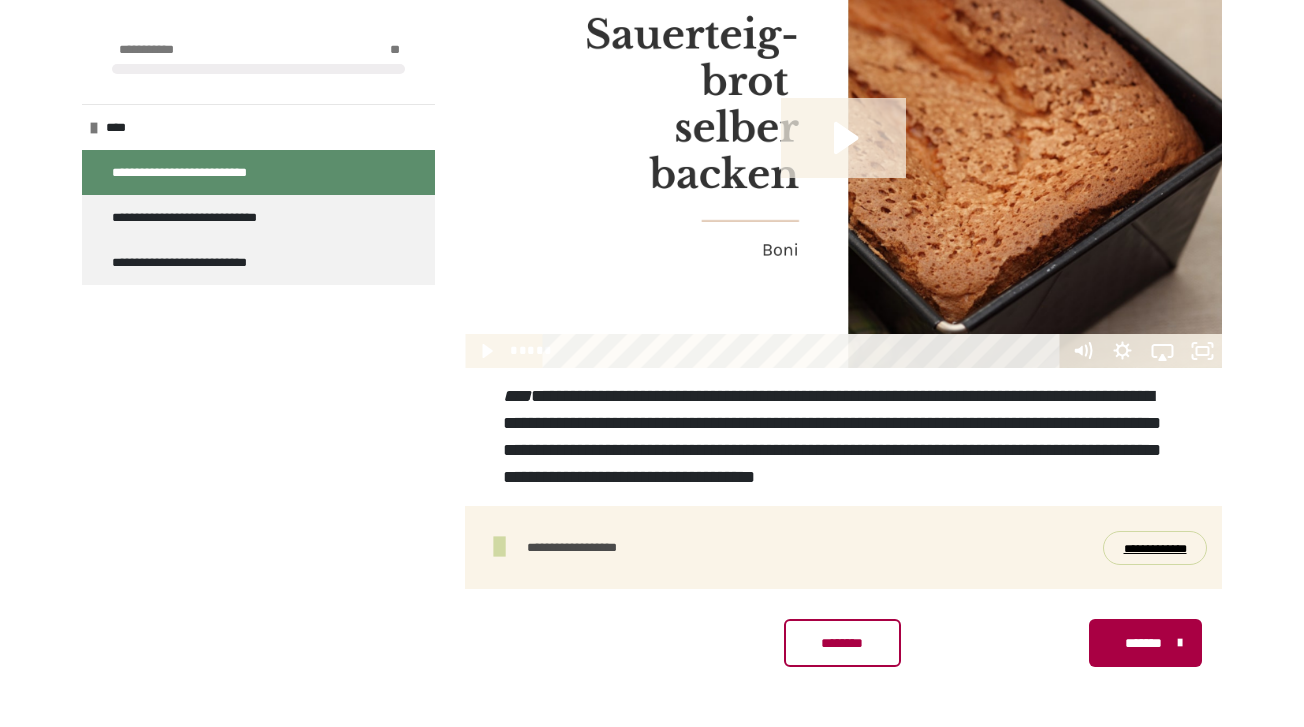 scroll, scrollTop: 498, scrollLeft: 0, axis: vertical 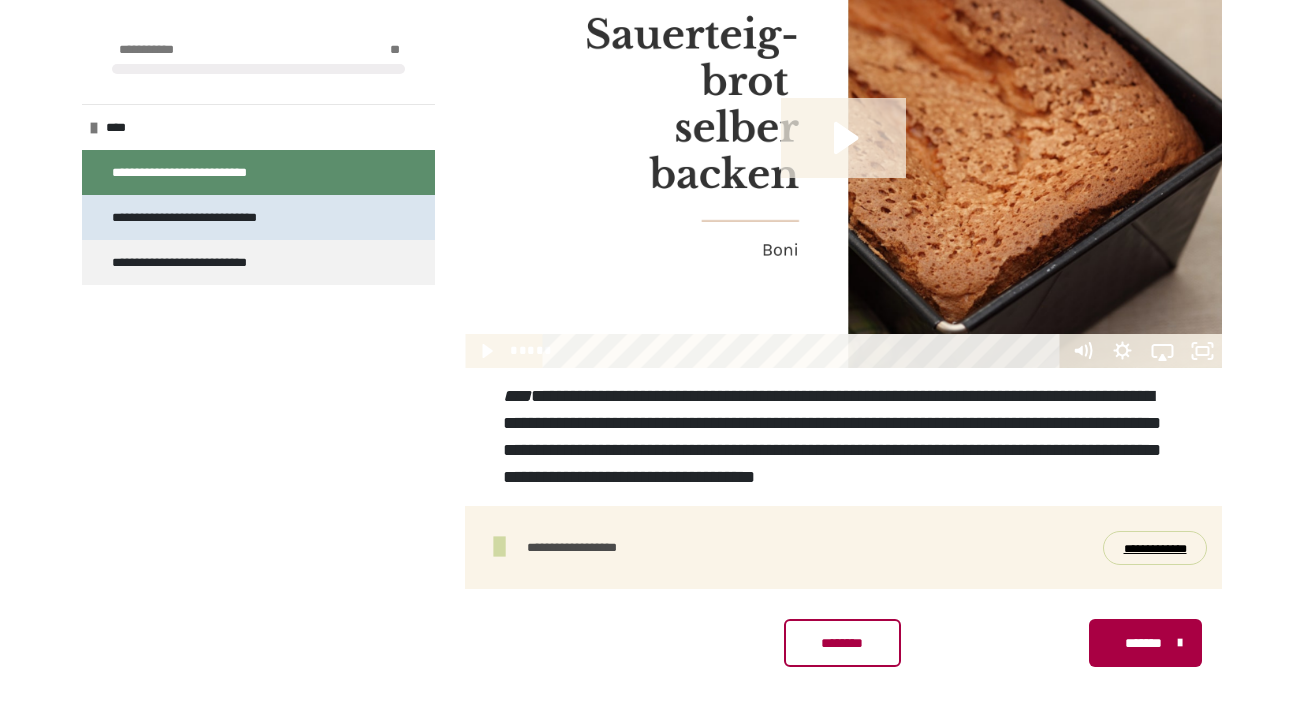 click on "**********" at bounding box center (222, 217) 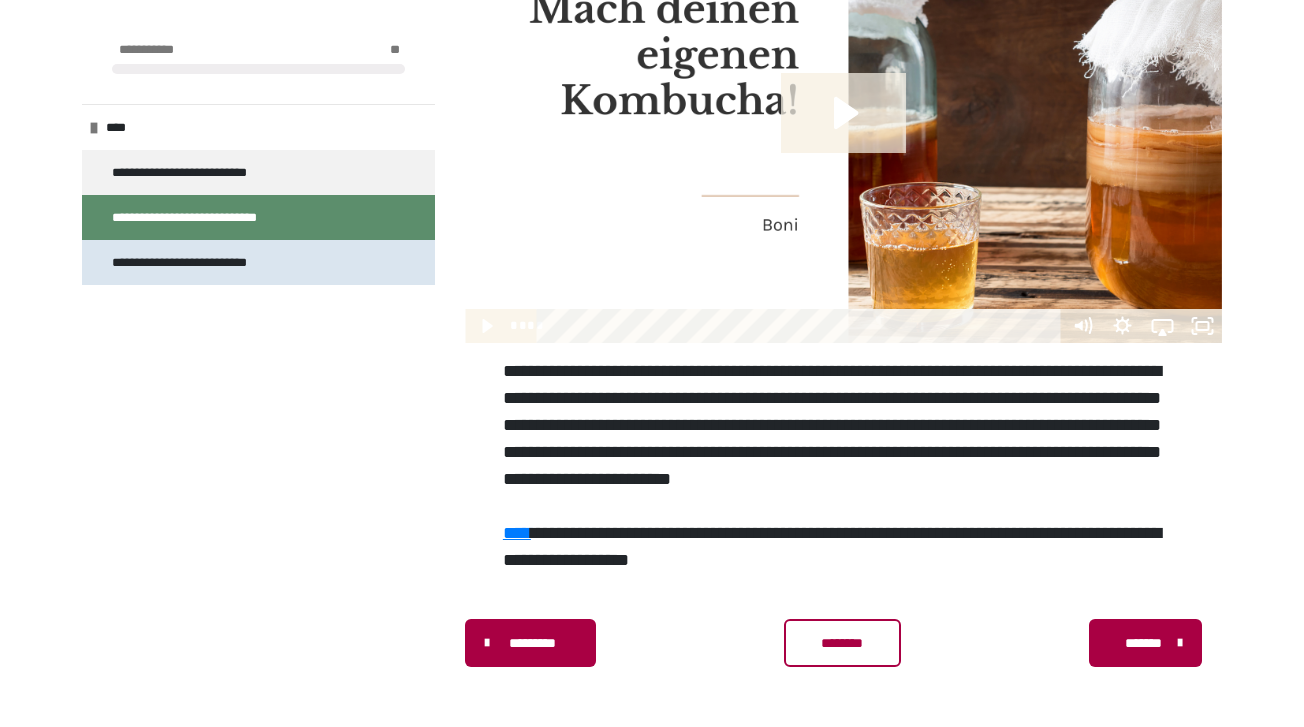 scroll, scrollTop: 523, scrollLeft: 0, axis: vertical 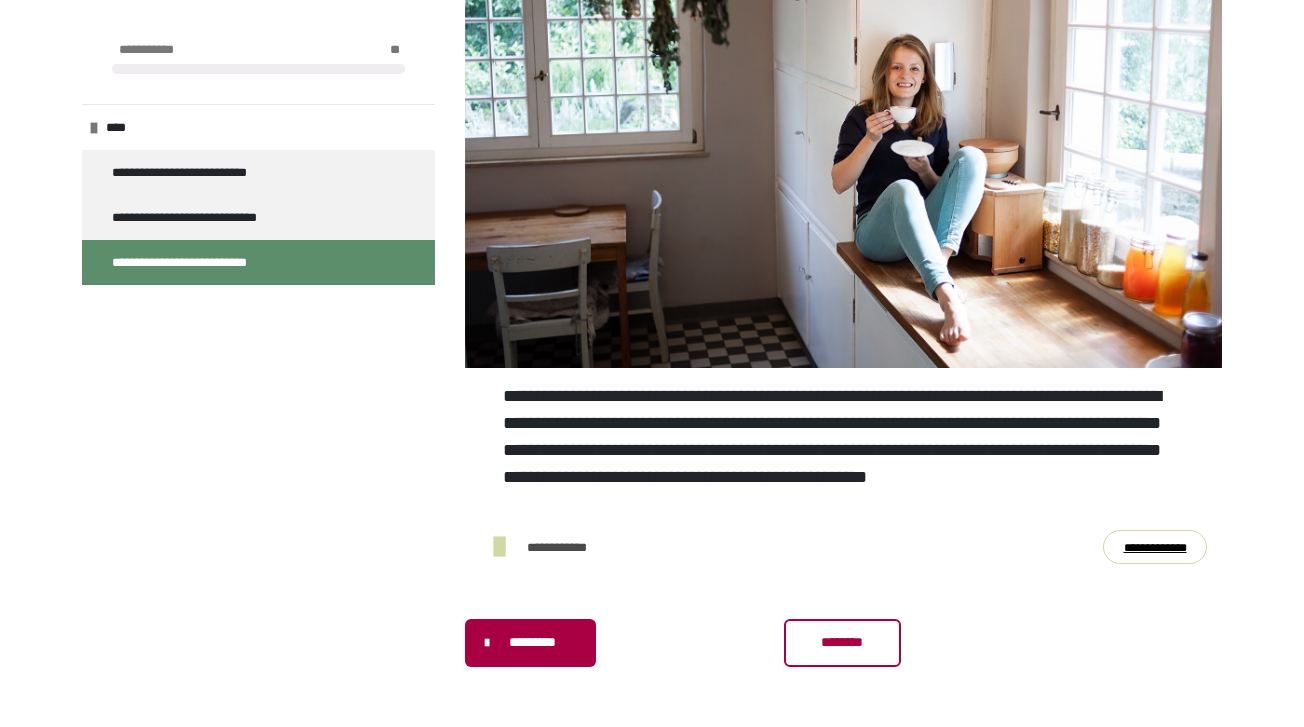 click on "**********" at bounding box center [1155, 547] 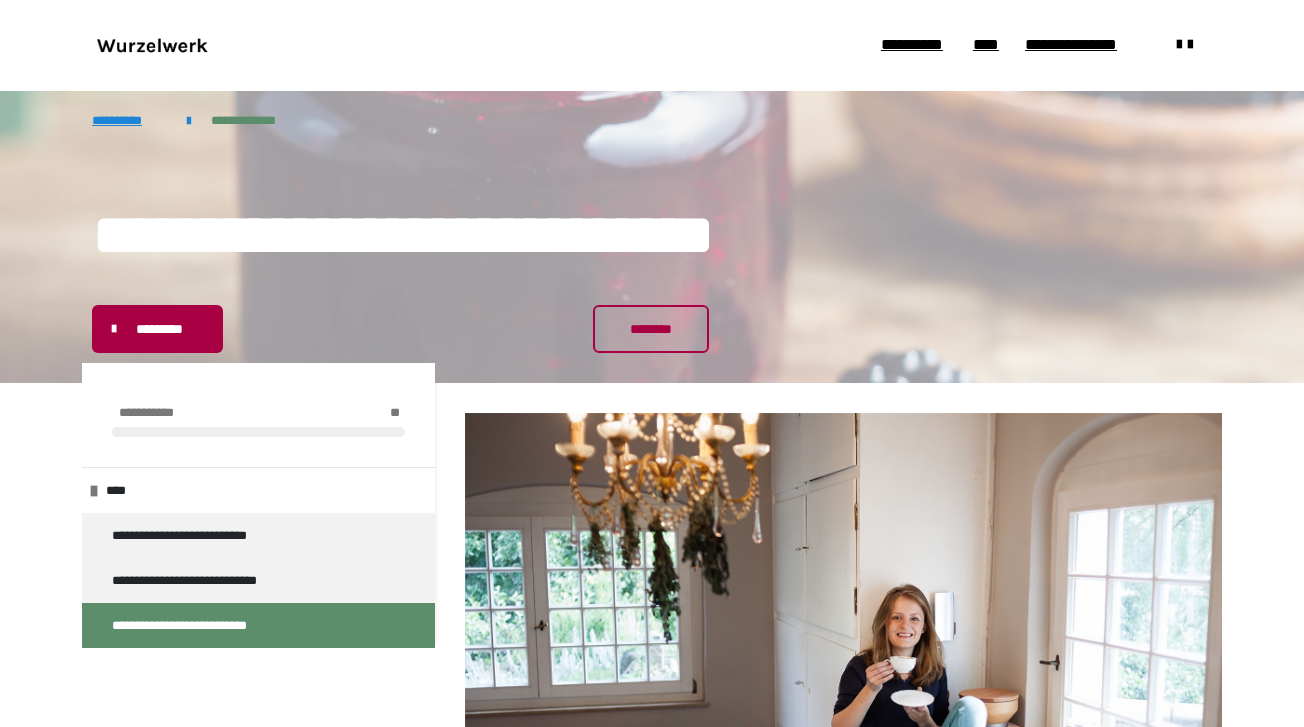 scroll, scrollTop: 0, scrollLeft: 0, axis: both 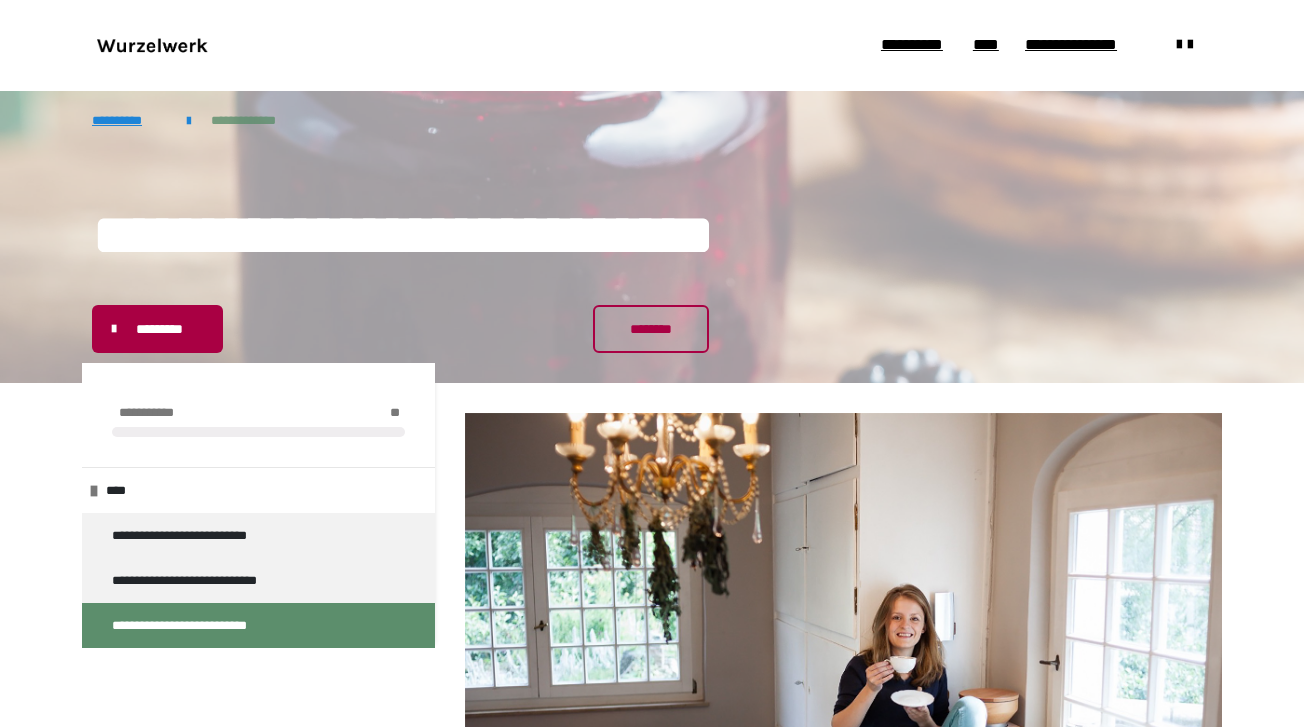 click on "**********" at bounding box center [256, 120] 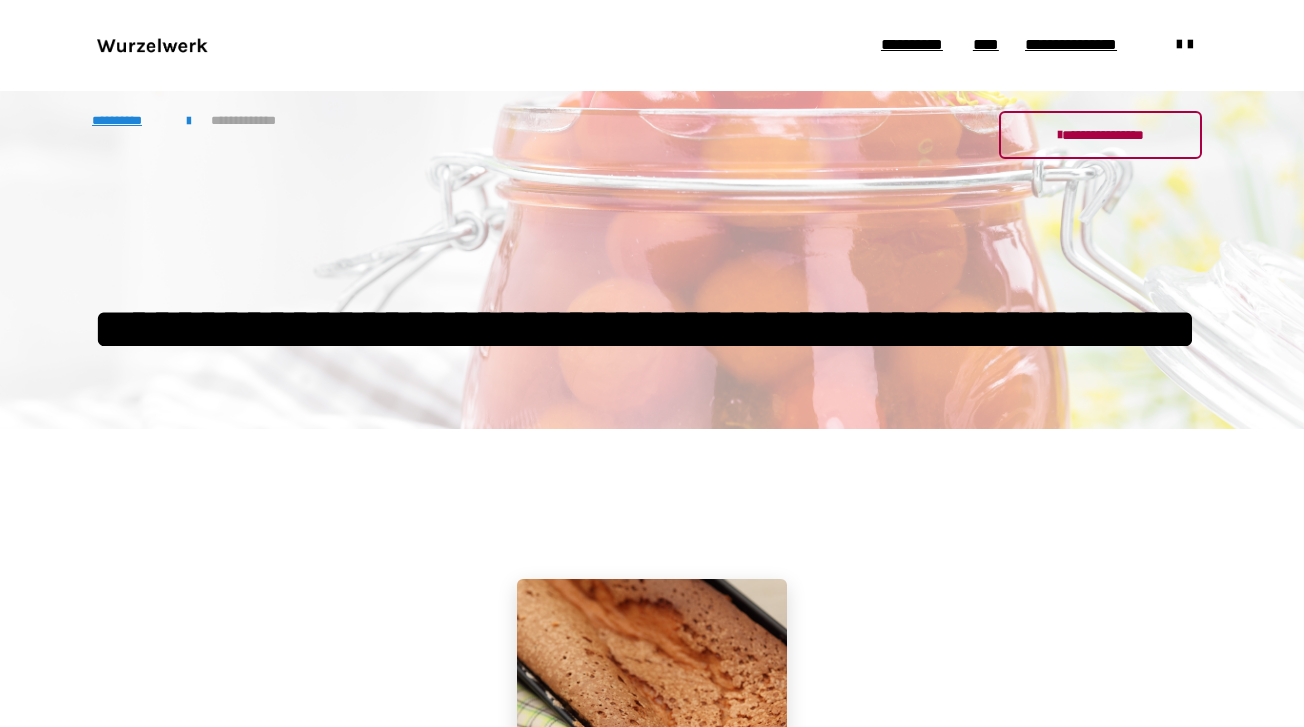 scroll, scrollTop: 0, scrollLeft: 0, axis: both 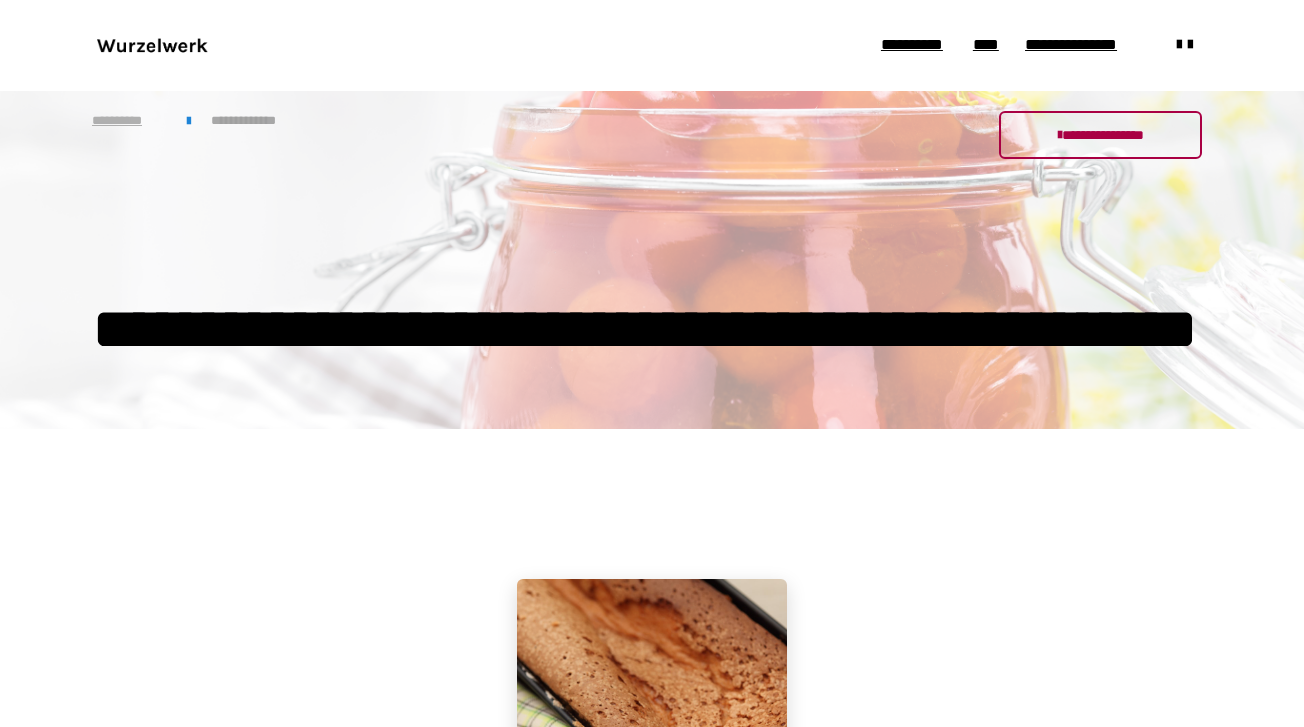 click on "**********" at bounding box center (129, 120) 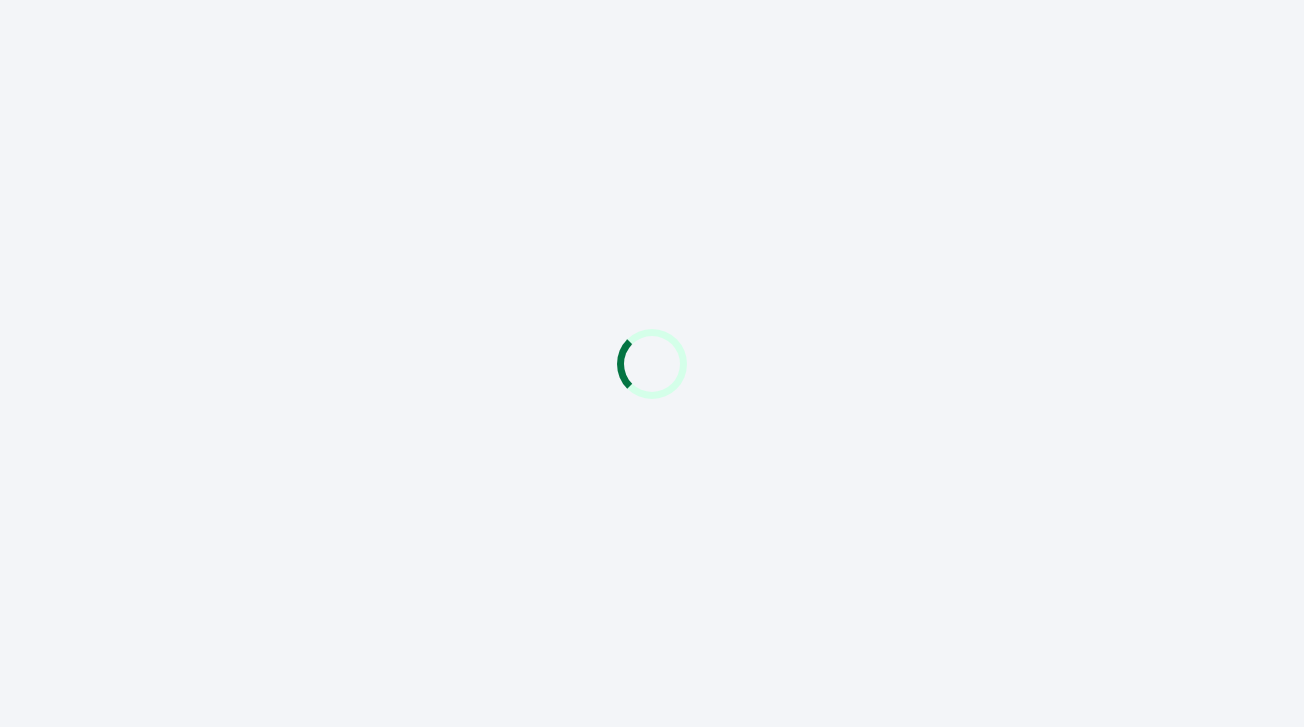 scroll, scrollTop: 0, scrollLeft: 0, axis: both 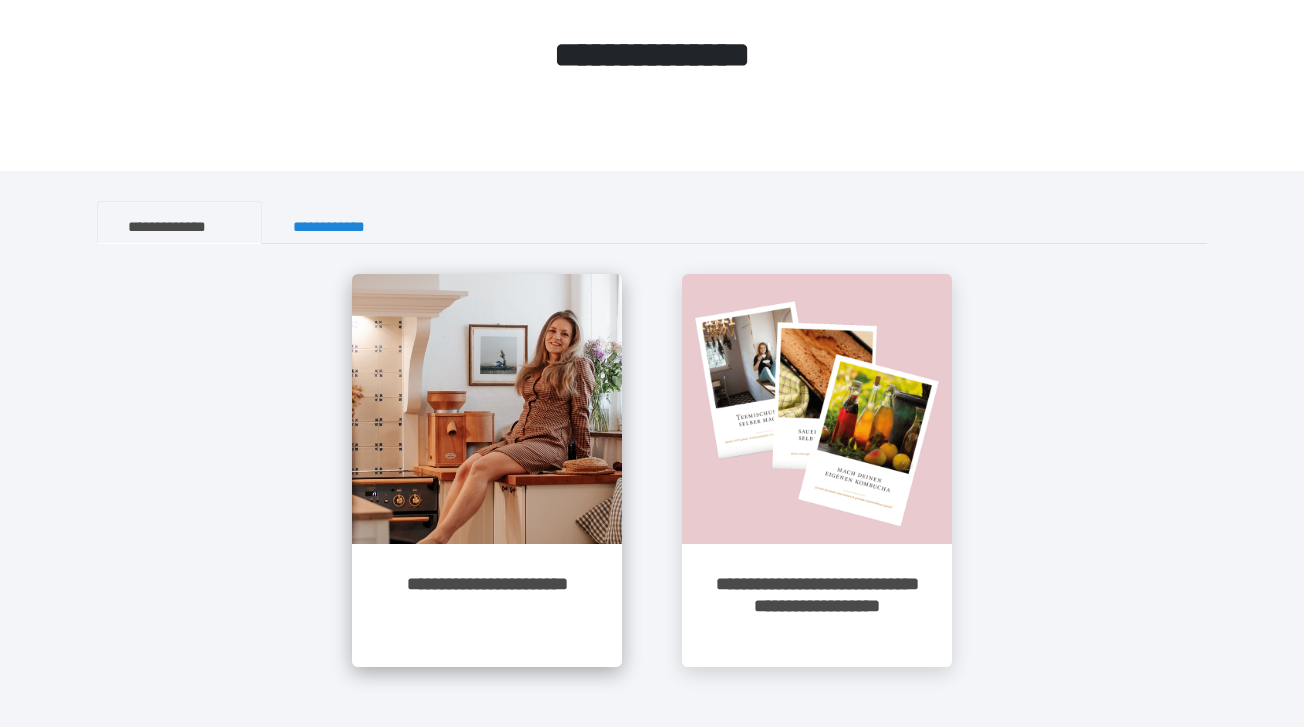 click at bounding box center (487, 409) 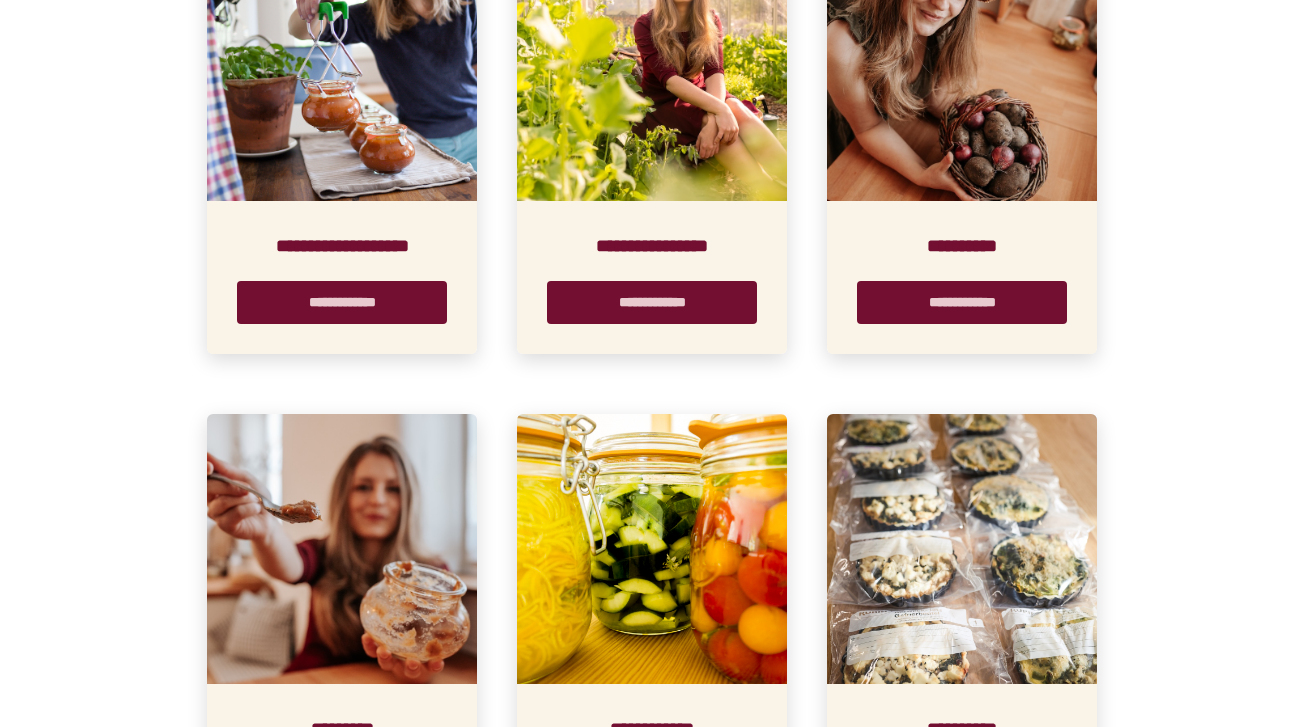 scroll, scrollTop: 483, scrollLeft: 0, axis: vertical 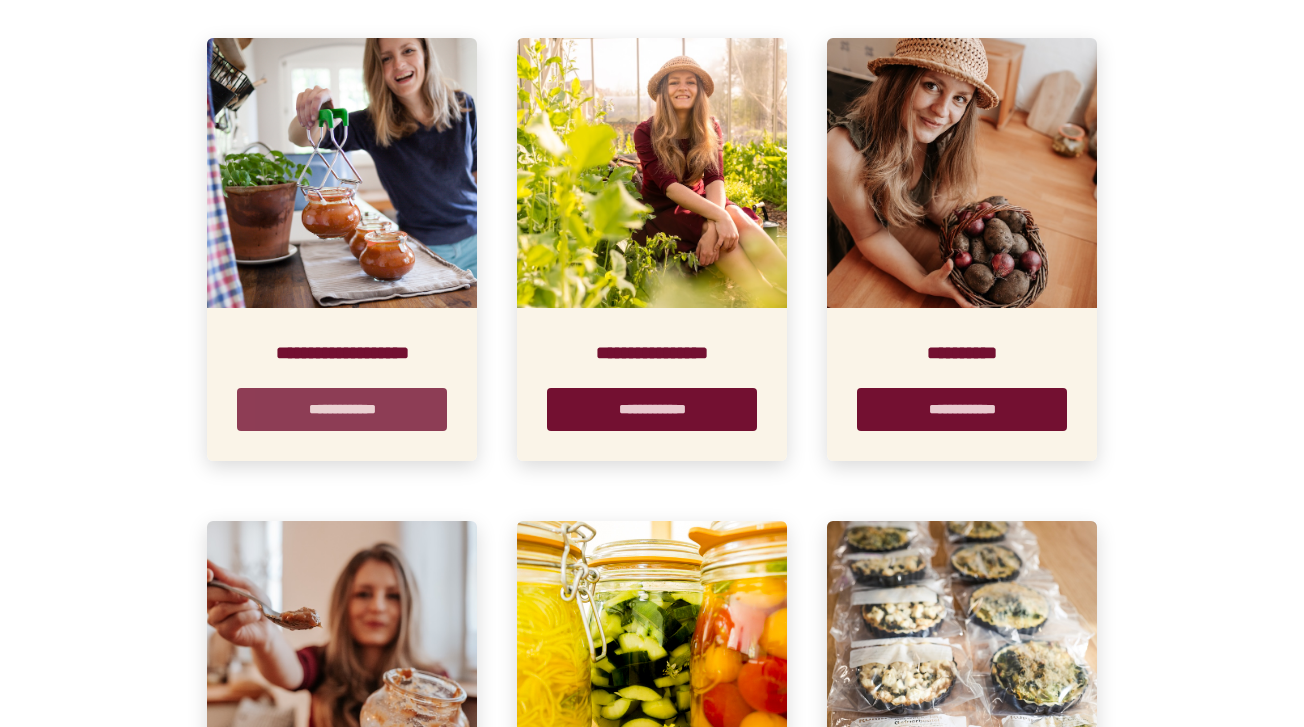 click on "**********" at bounding box center (342, 409) 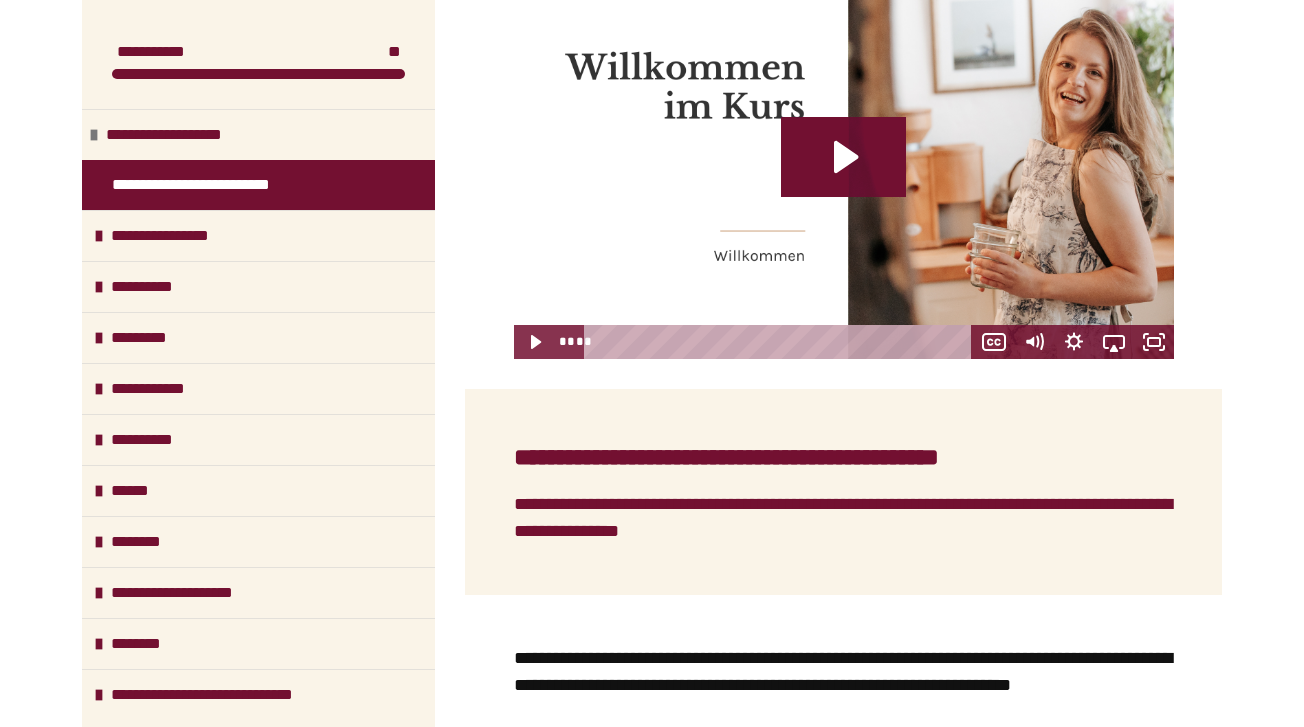 scroll, scrollTop: 433, scrollLeft: 0, axis: vertical 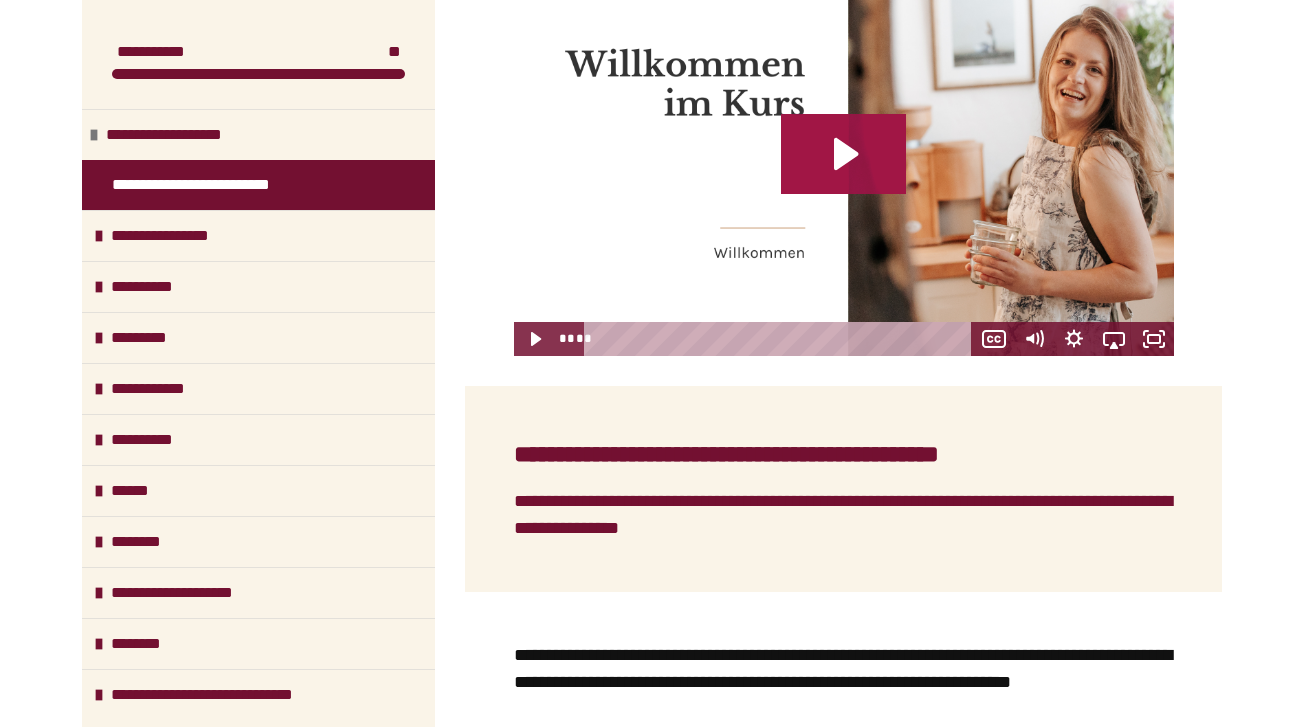 click 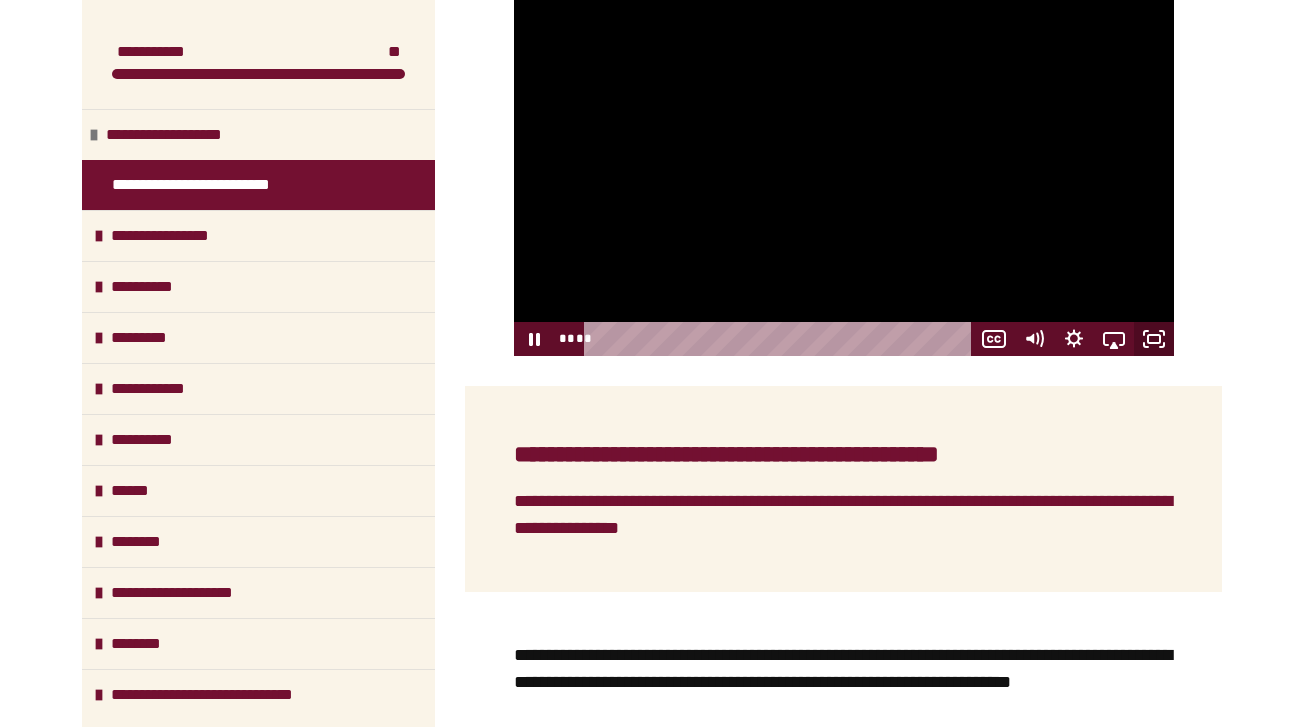 click 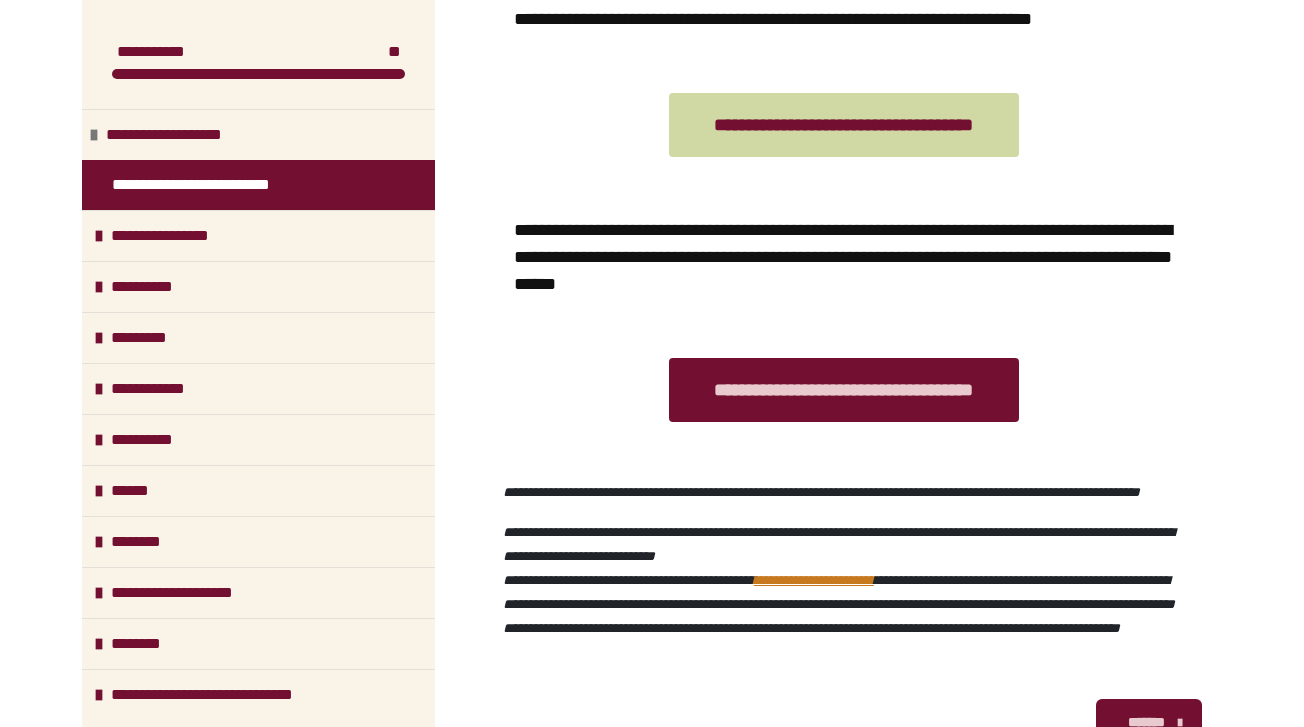 scroll, scrollTop: 1856, scrollLeft: 0, axis: vertical 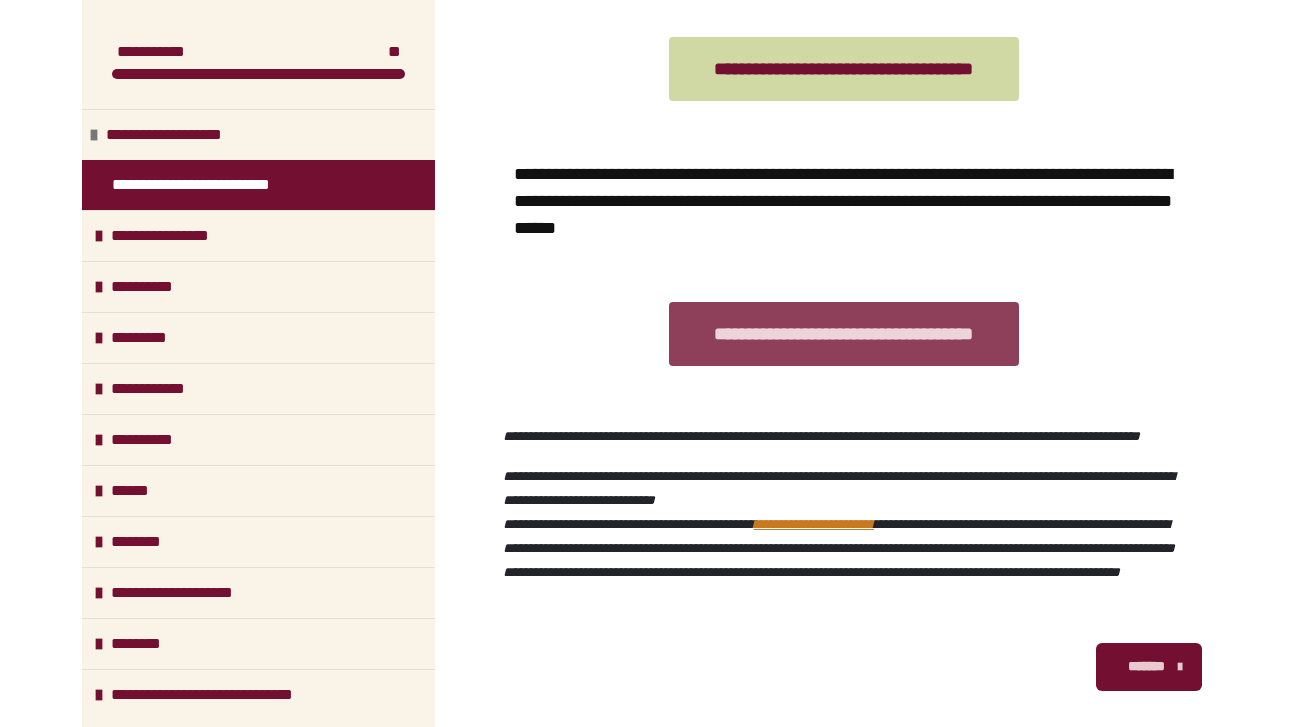 click on "**********" at bounding box center (844, 334) 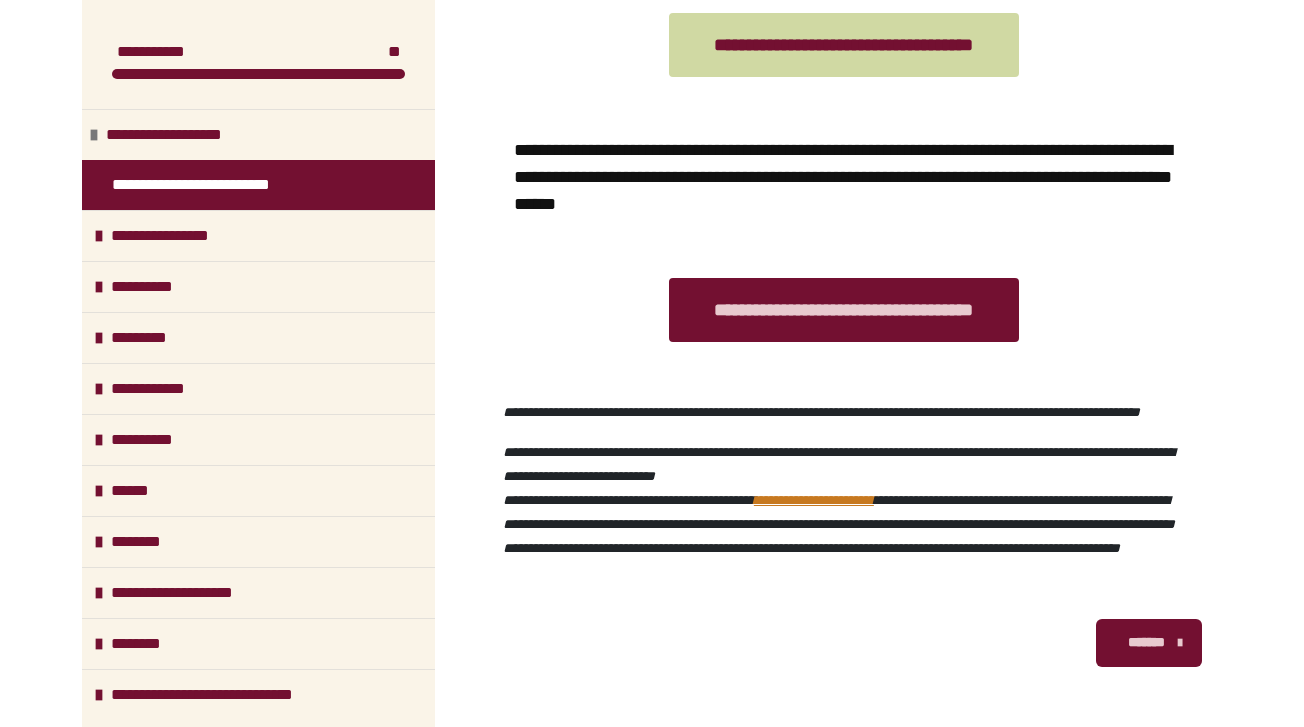 scroll, scrollTop: 1982, scrollLeft: 0, axis: vertical 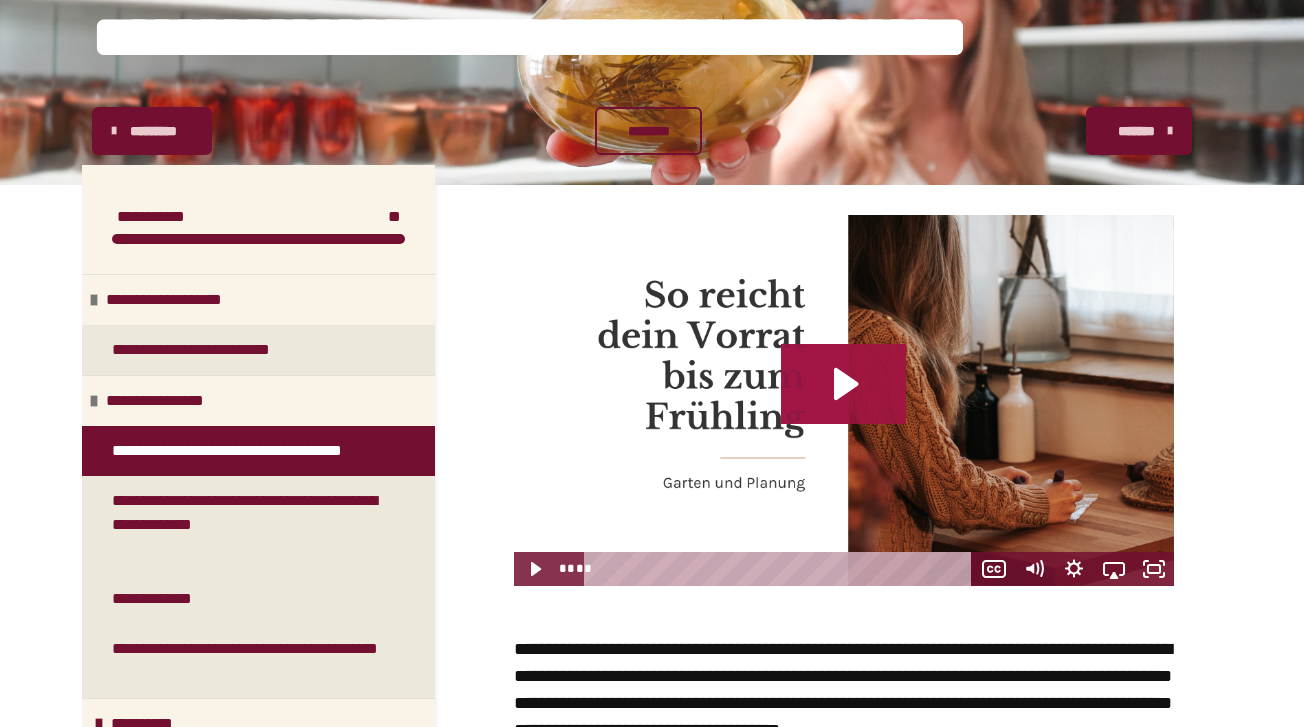 click 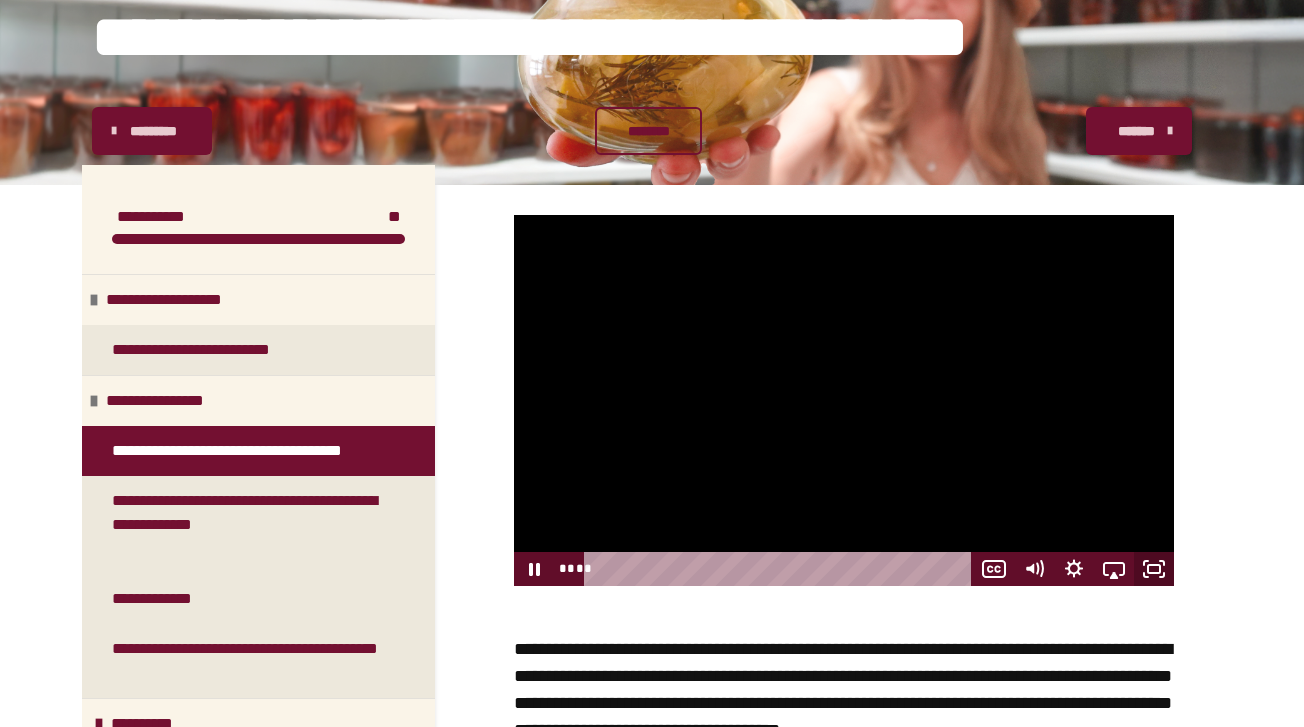 click 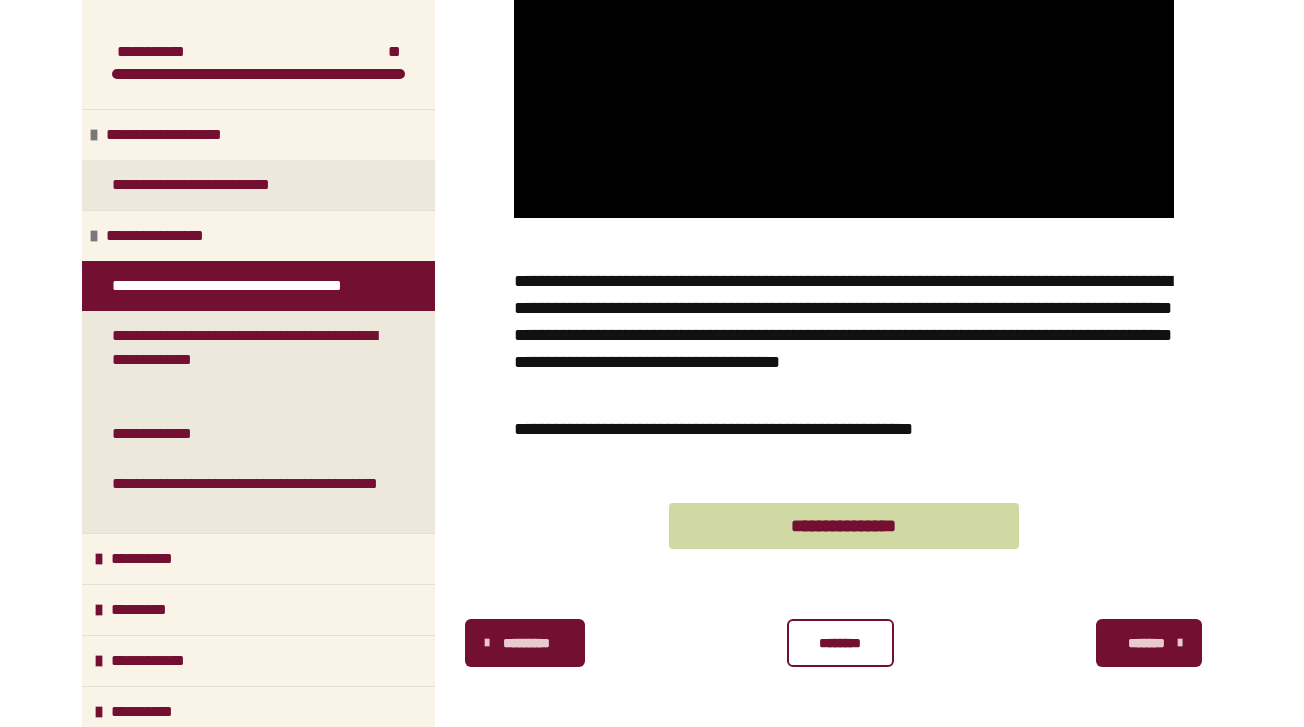scroll, scrollTop: 598, scrollLeft: 0, axis: vertical 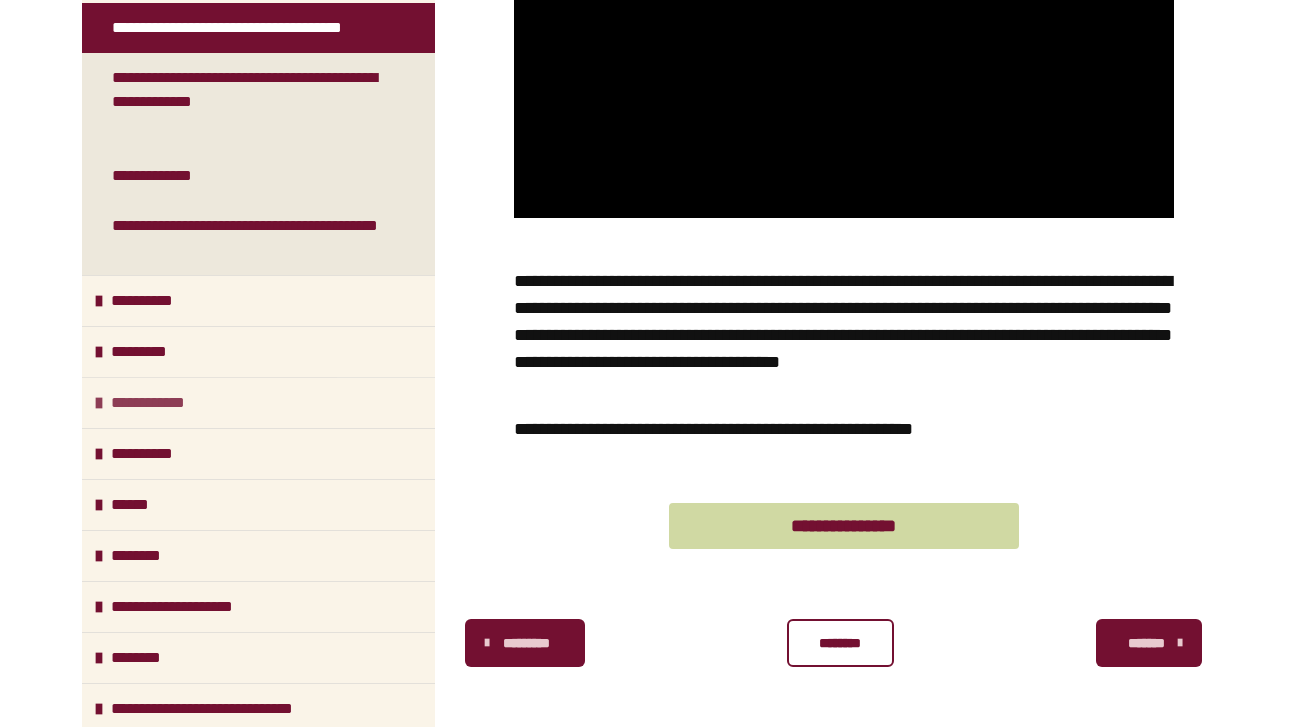 click on "**********" at bounding box center (258, 402) 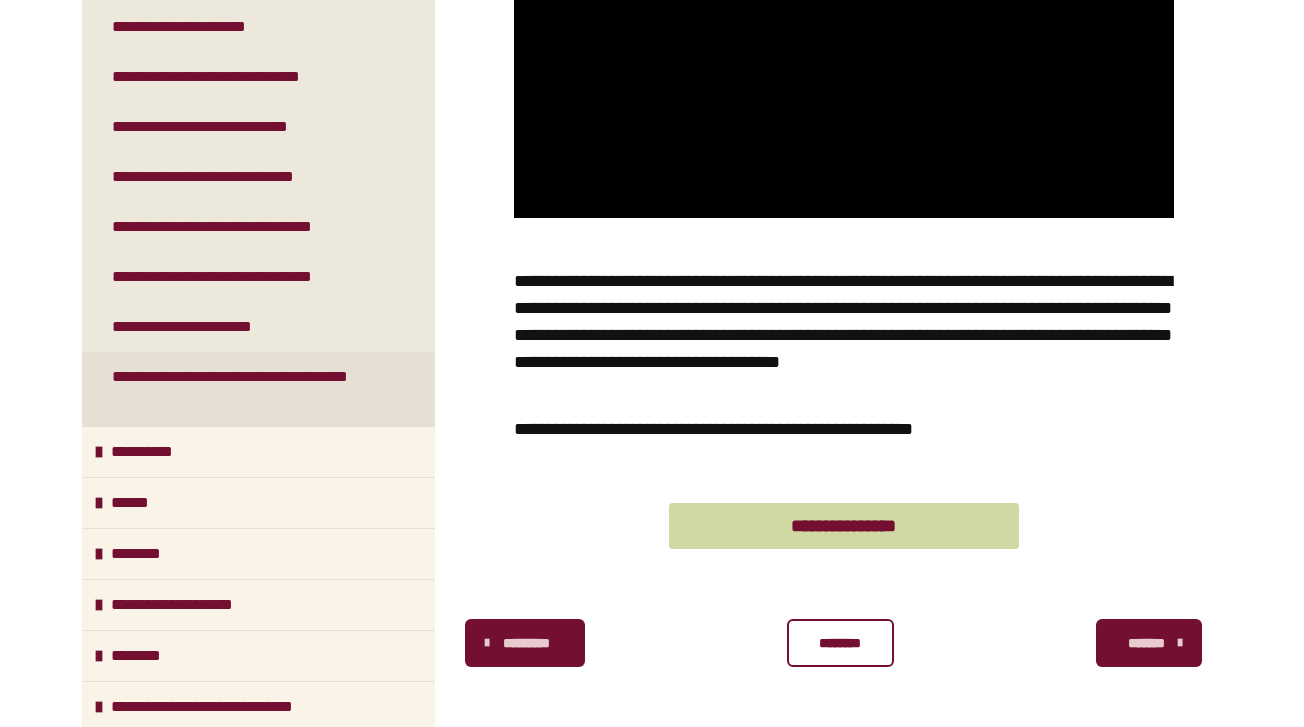 scroll, scrollTop: 834, scrollLeft: 0, axis: vertical 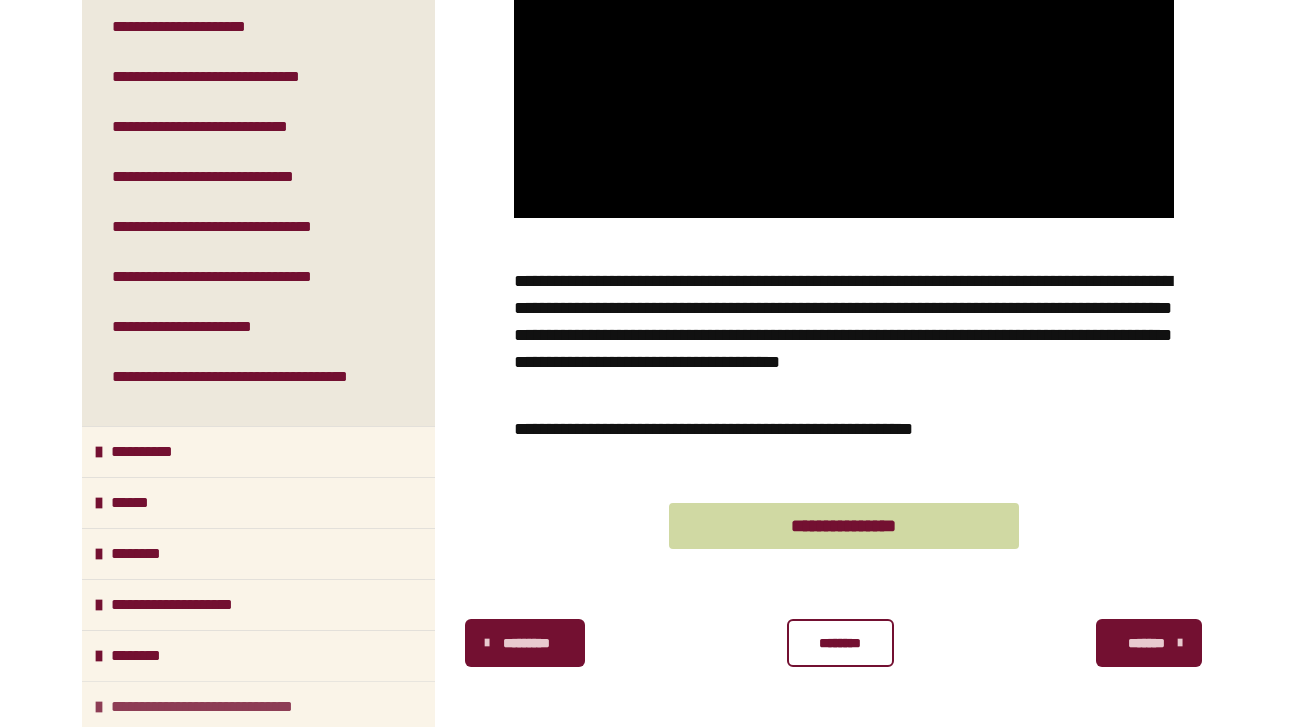 click on "**********" at bounding box center (230, 707) 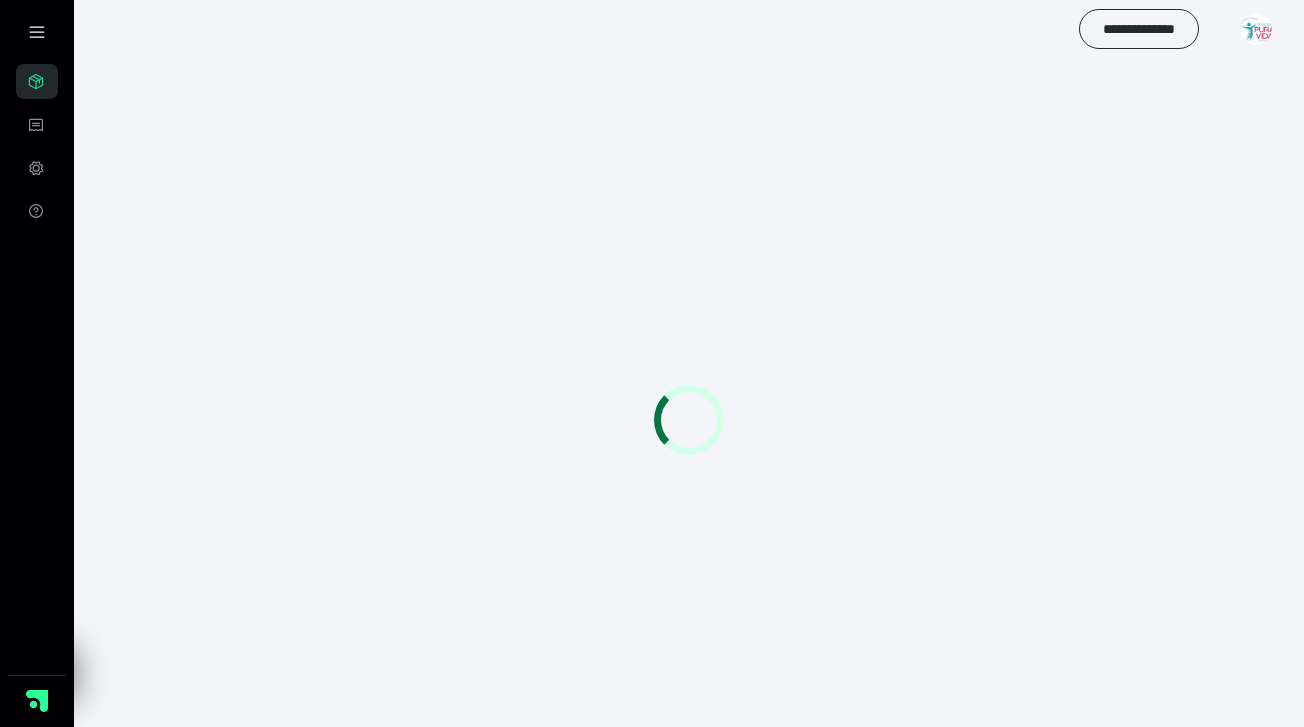 scroll, scrollTop: 0, scrollLeft: 0, axis: both 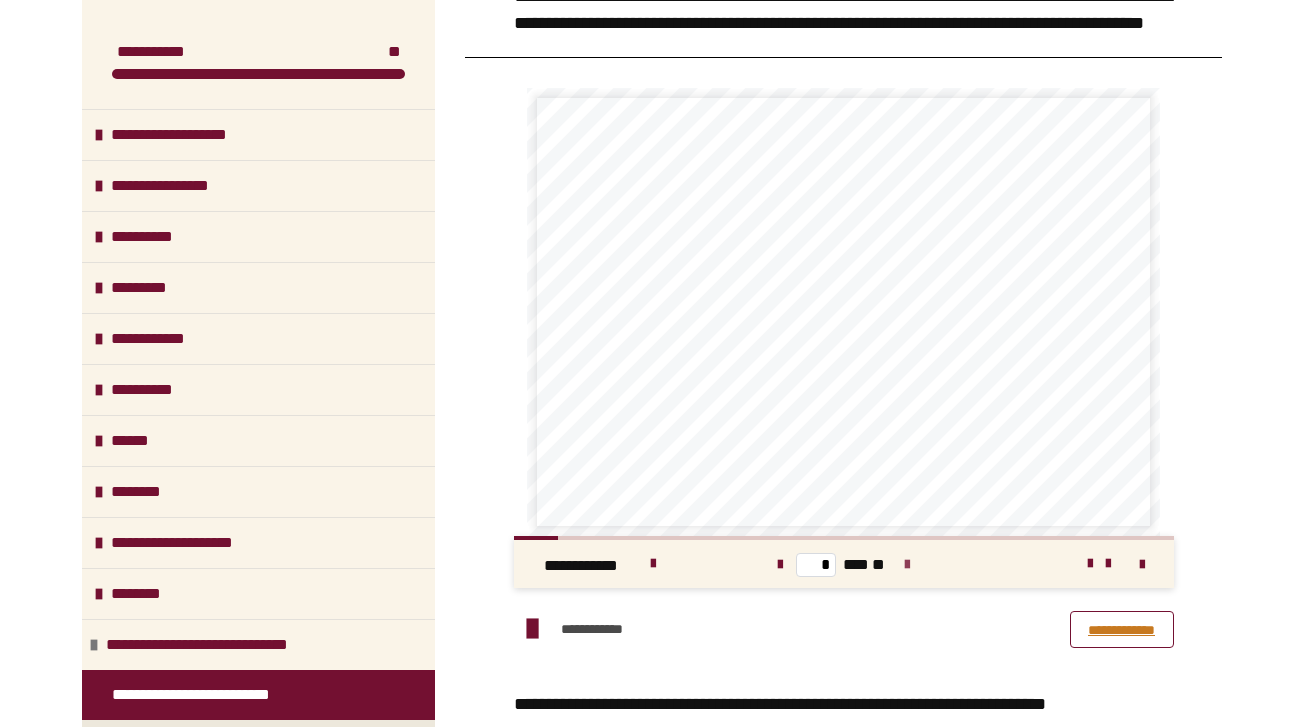 click at bounding box center (907, 565) 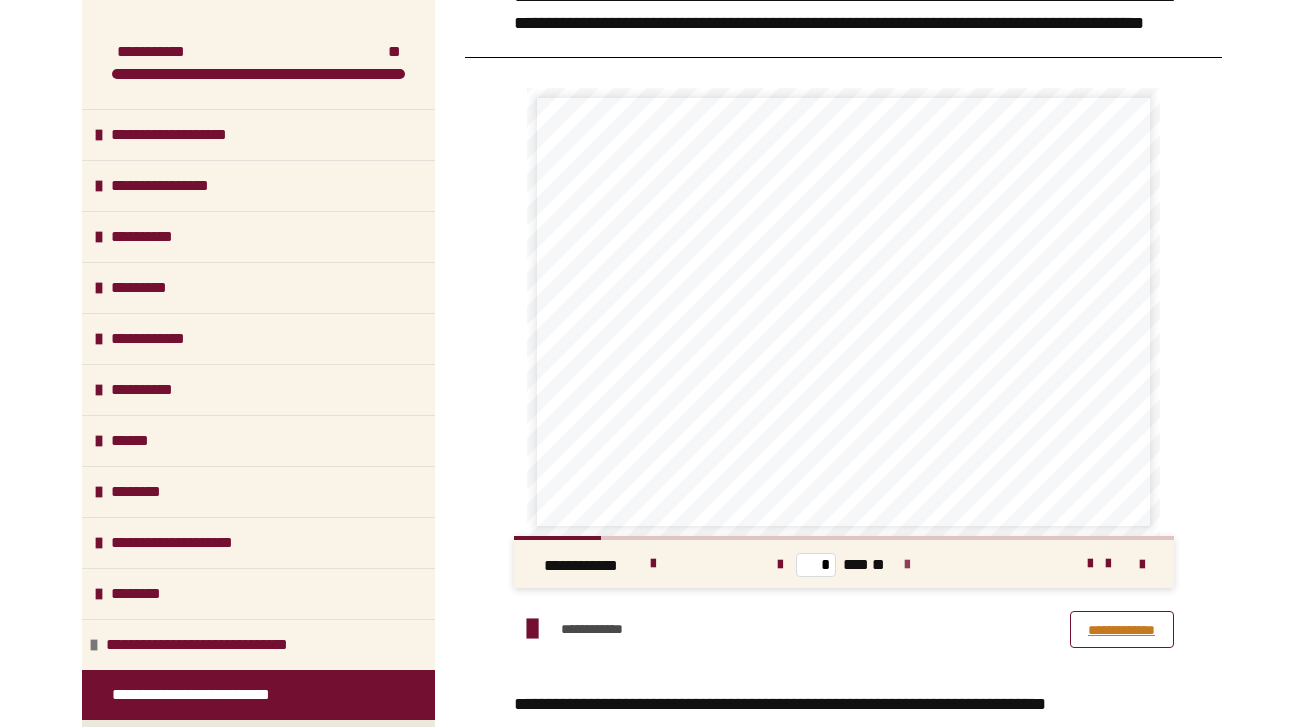 click at bounding box center [907, 565] 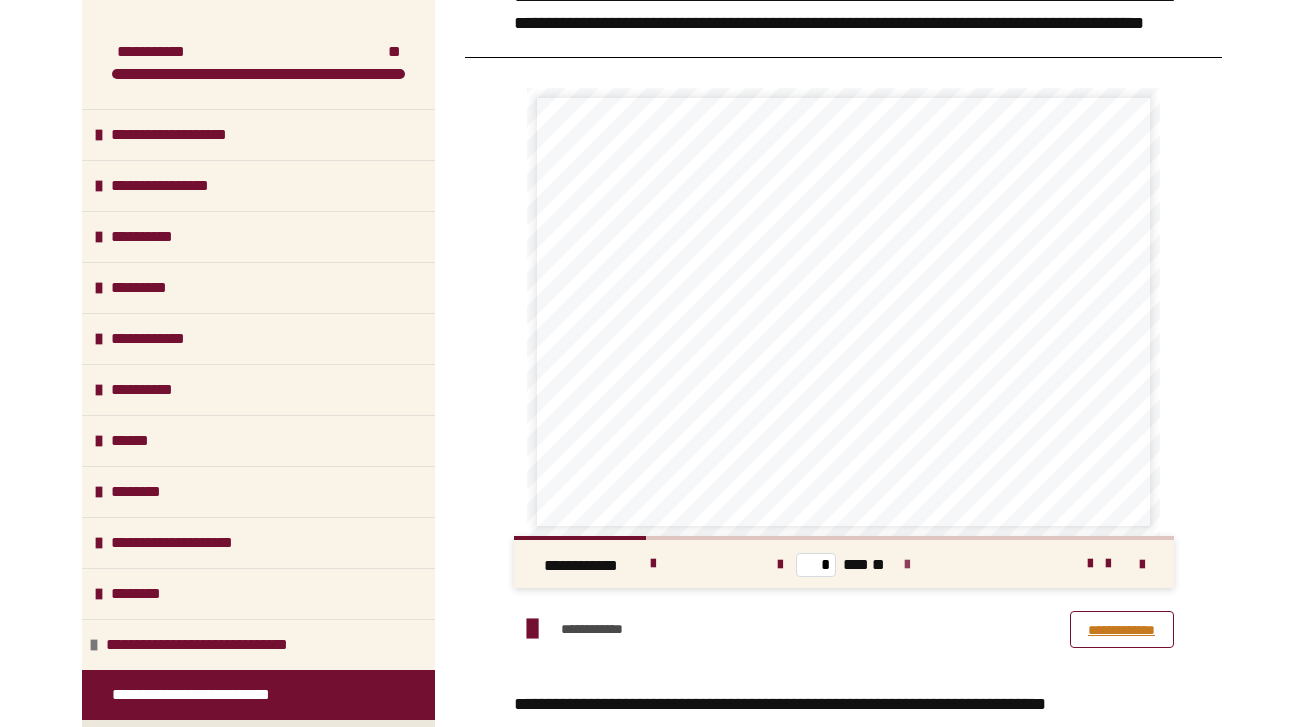 click at bounding box center [907, 565] 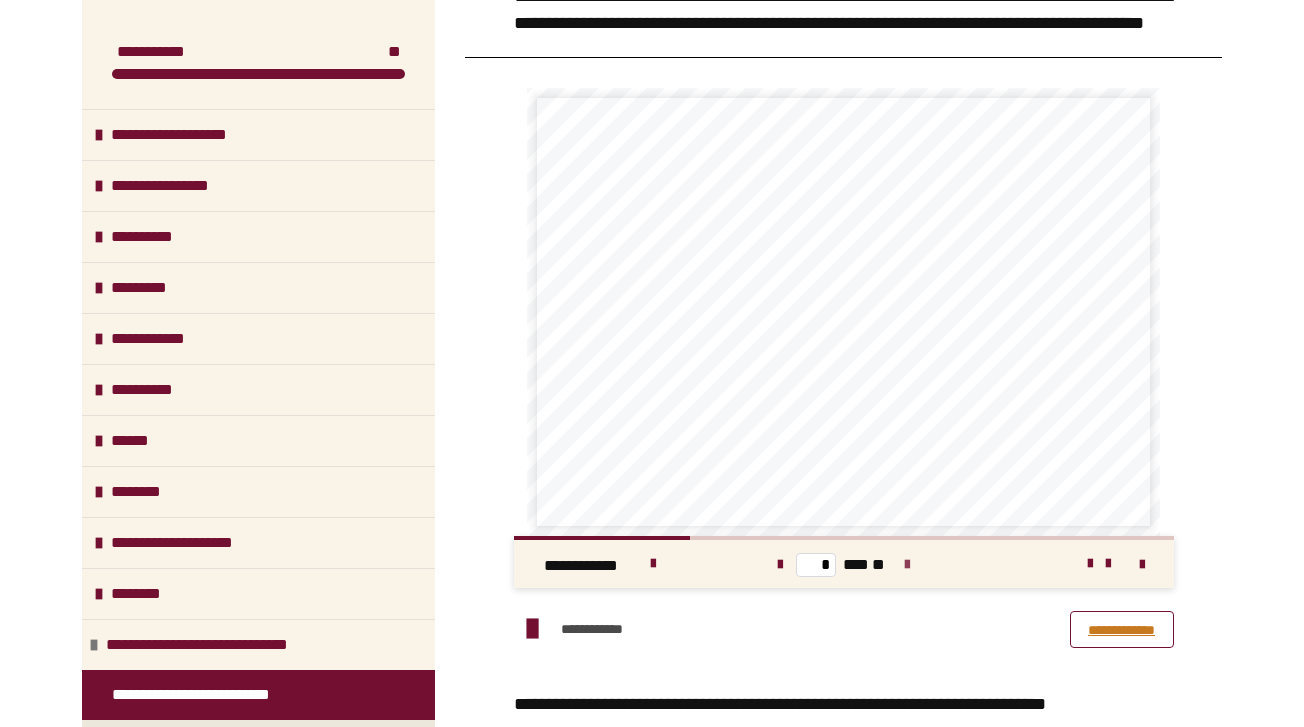 click at bounding box center (907, 565) 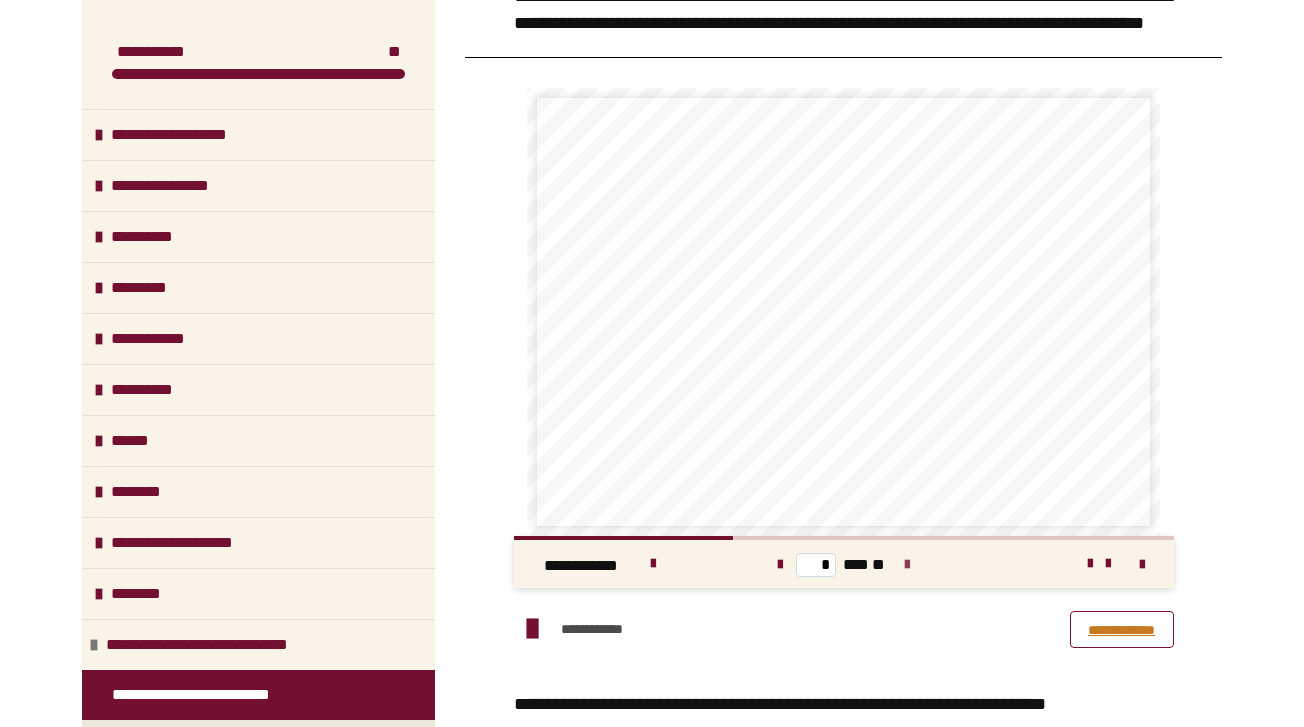 click at bounding box center (907, 565) 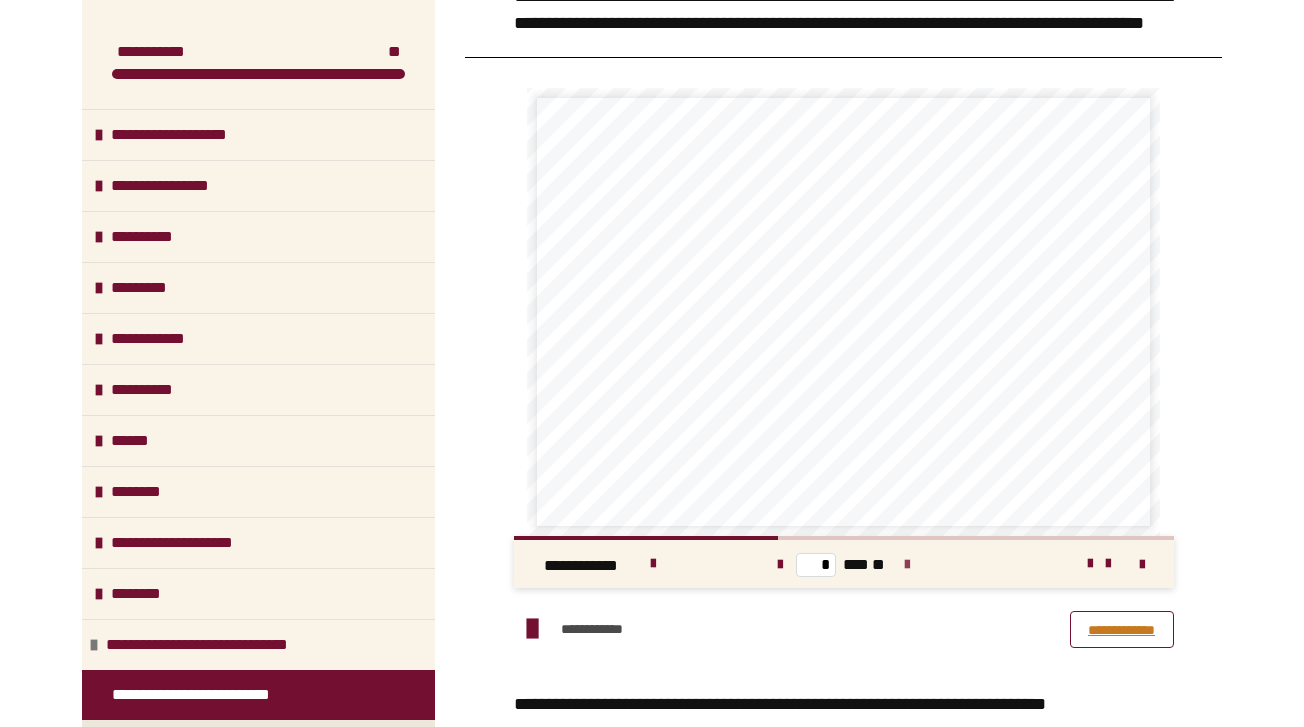 click at bounding box center [907, 565] 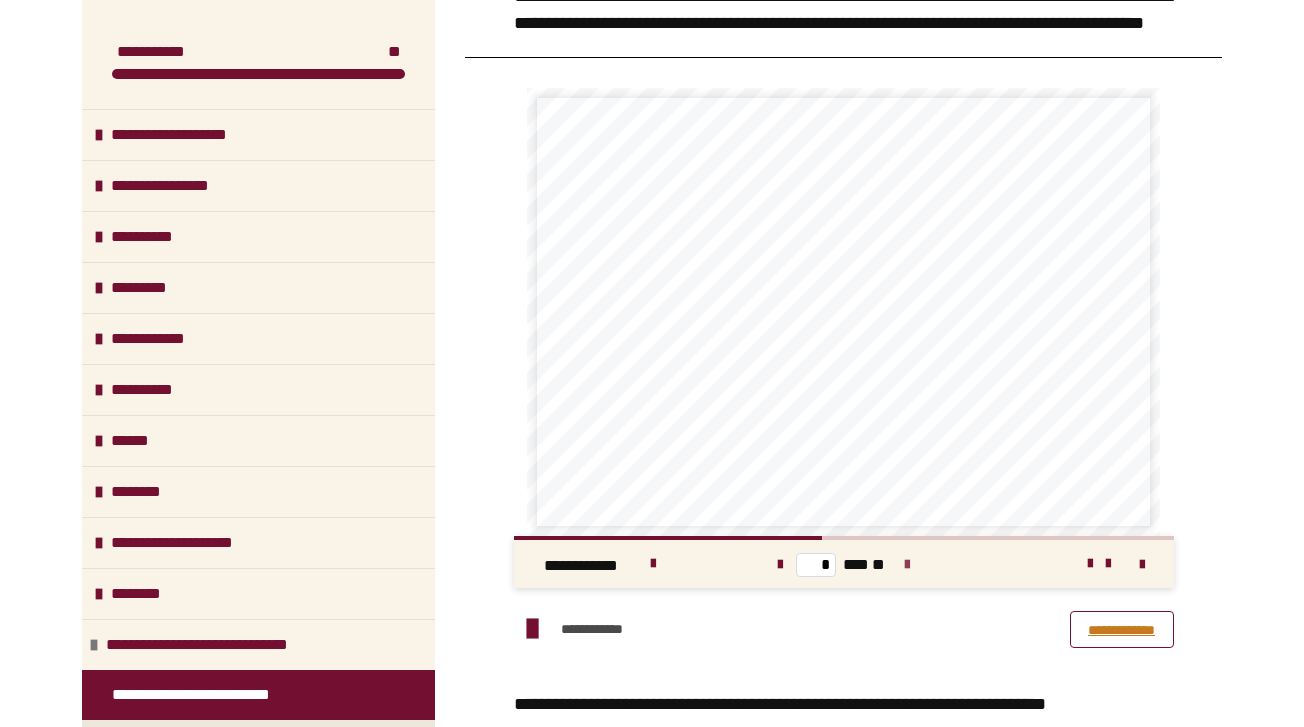 click at bounding box center [907, 565] 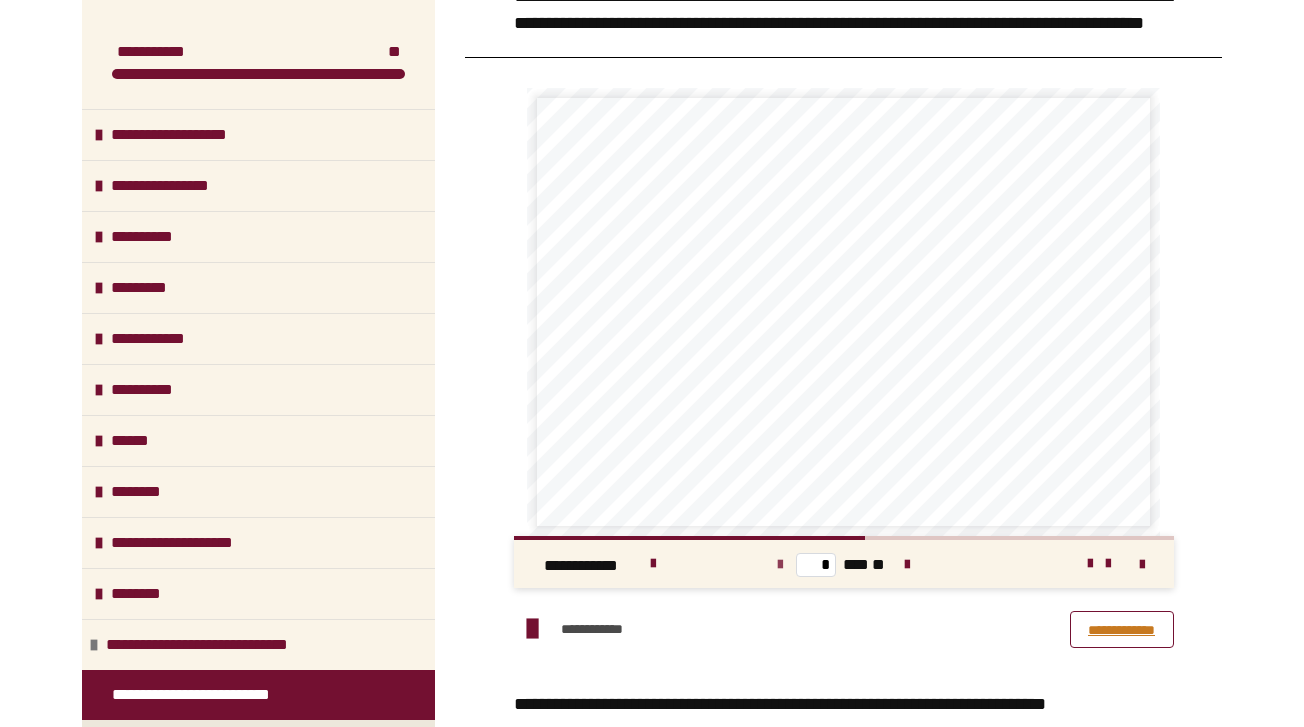 click at bounding box center [780, 565] 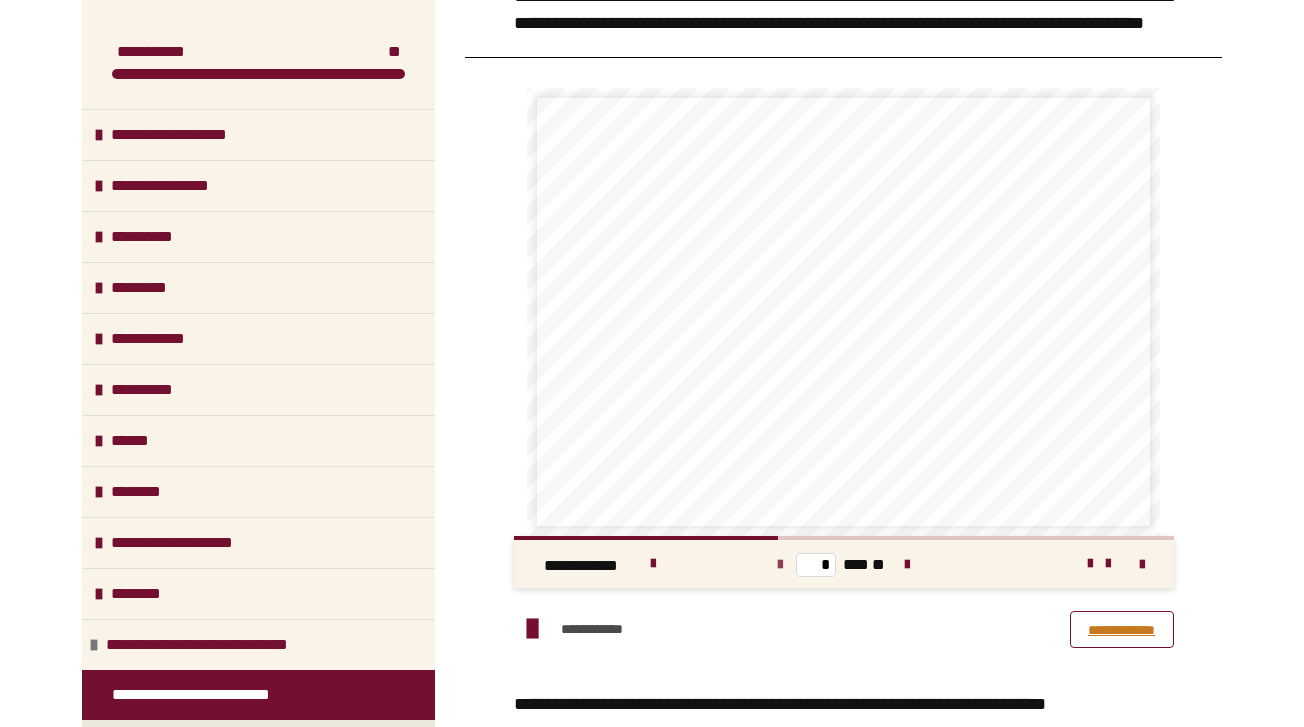 click at bounding box center [780, 565] 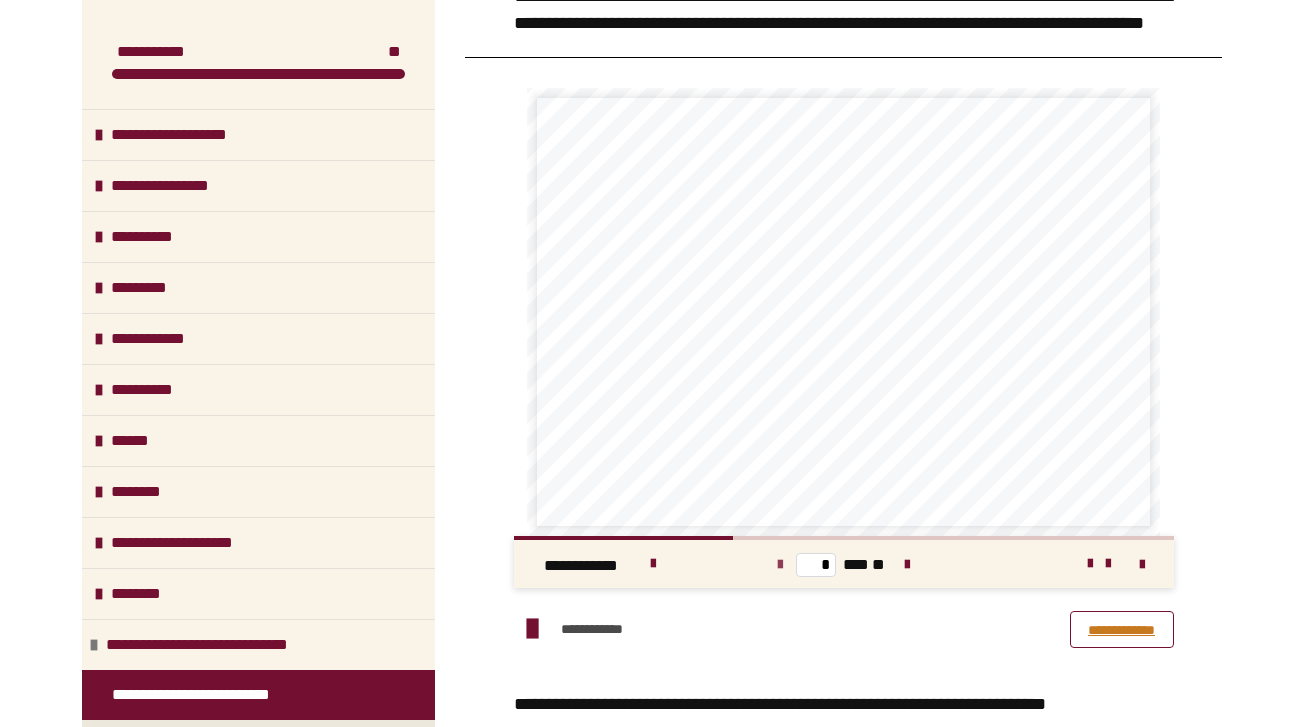 click at bounding box center (780, 565) 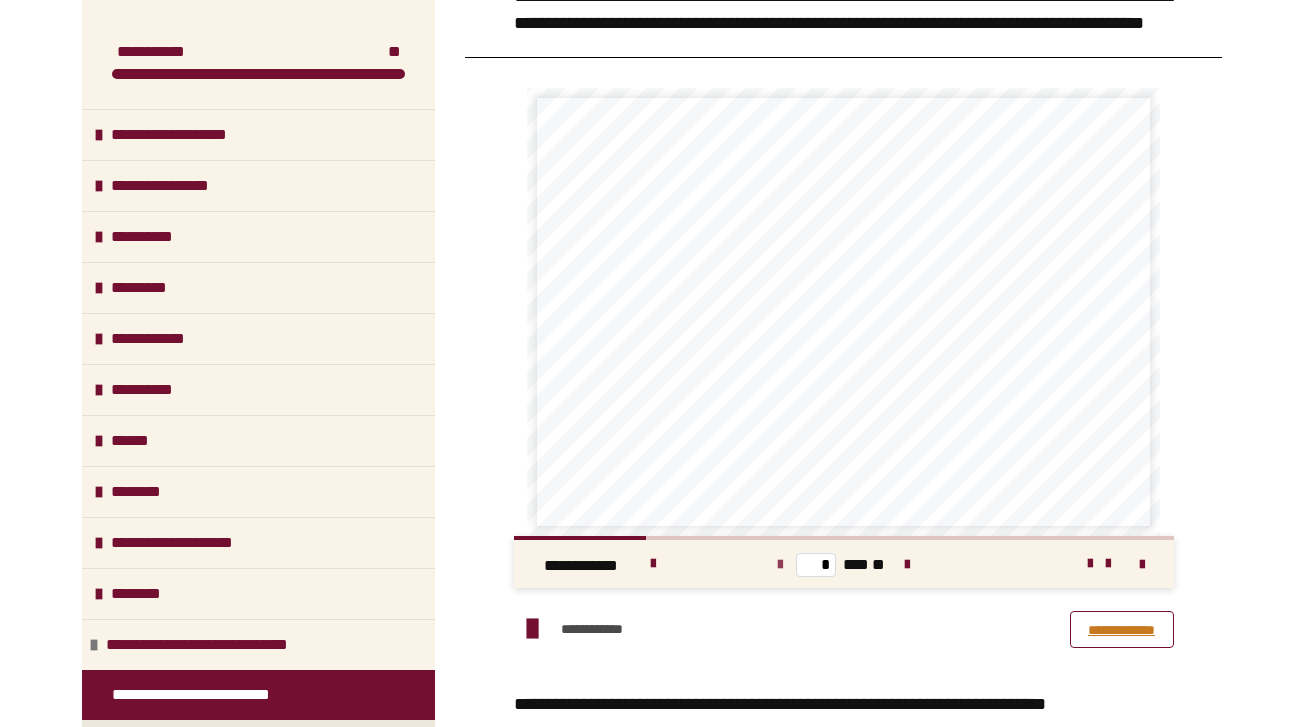 click at bounding box center [780, 565] 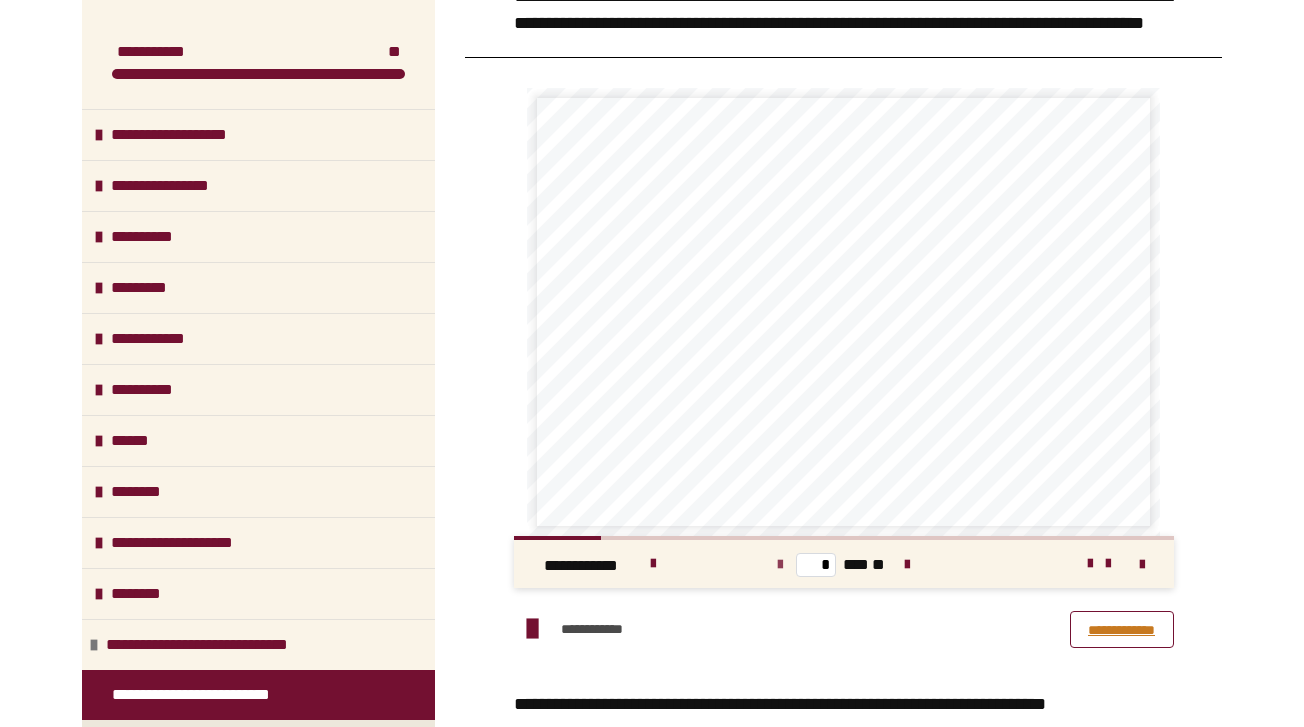 click at bounding box center [780, 565] 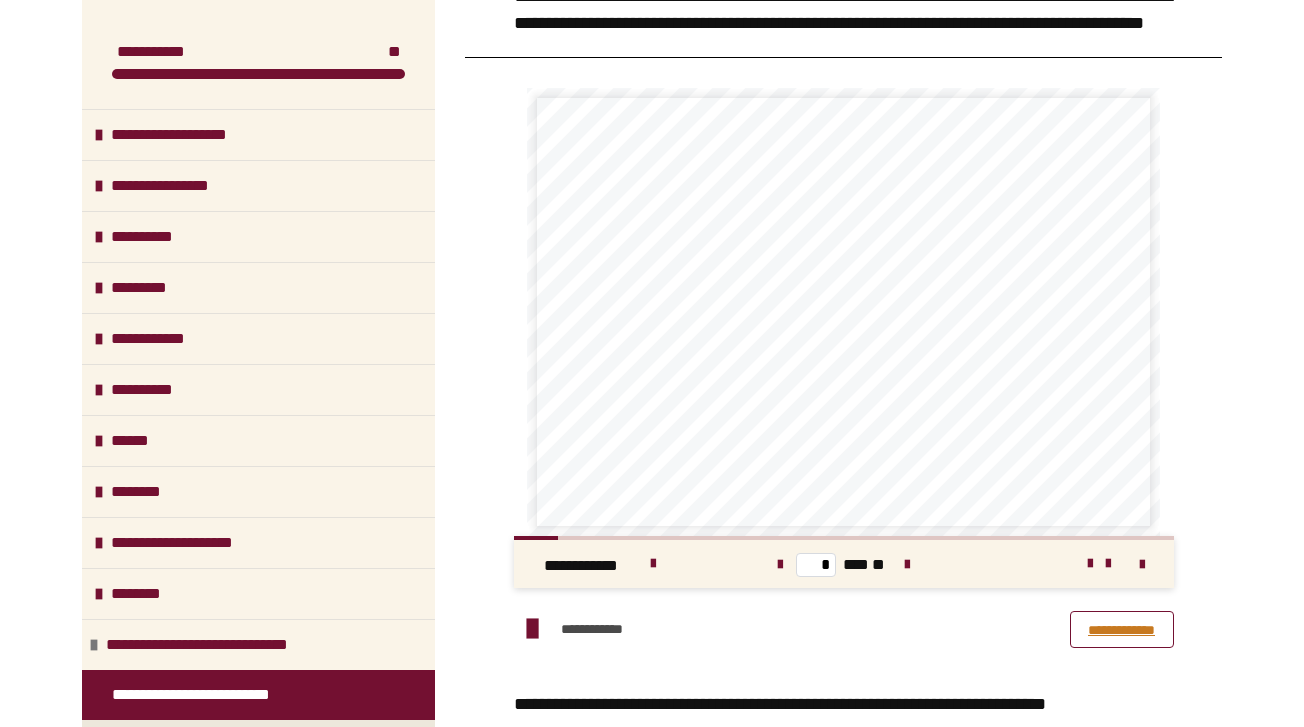 click on "**********" at bounding box center (1122, 629) 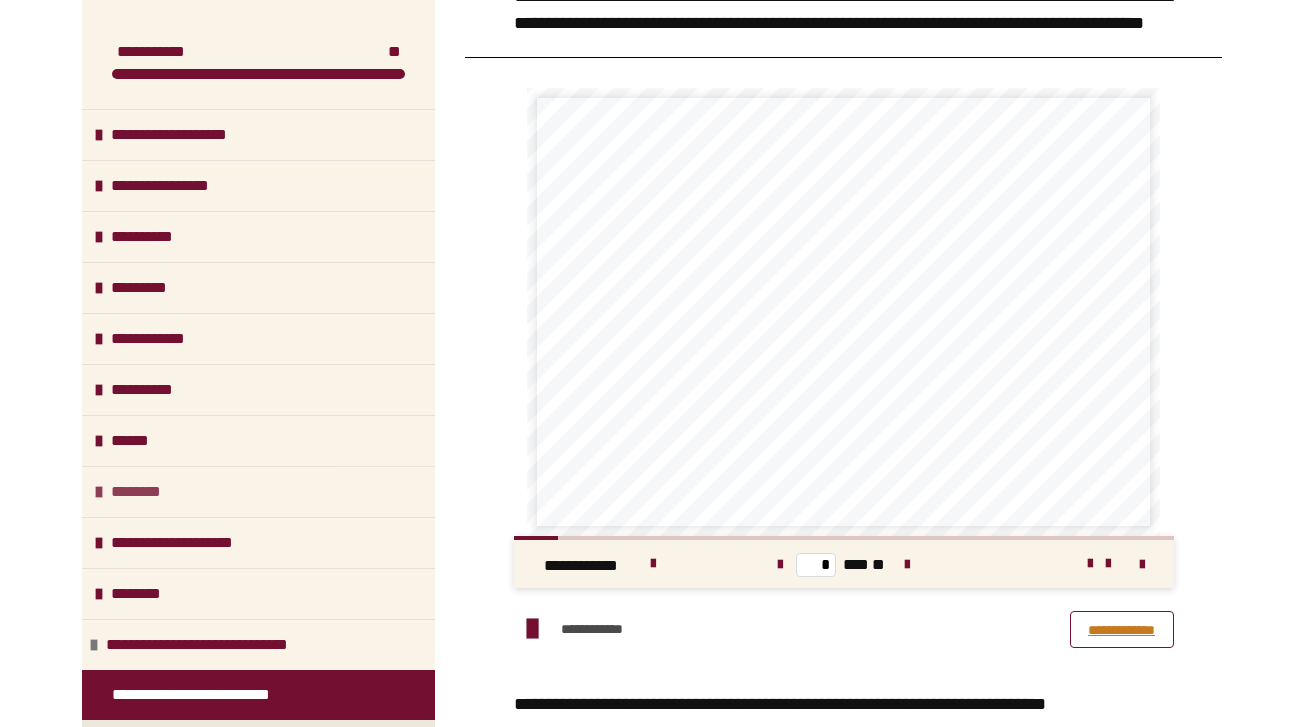 scroll, scrollTop: 0, scrollLeft: 0, axis: both 